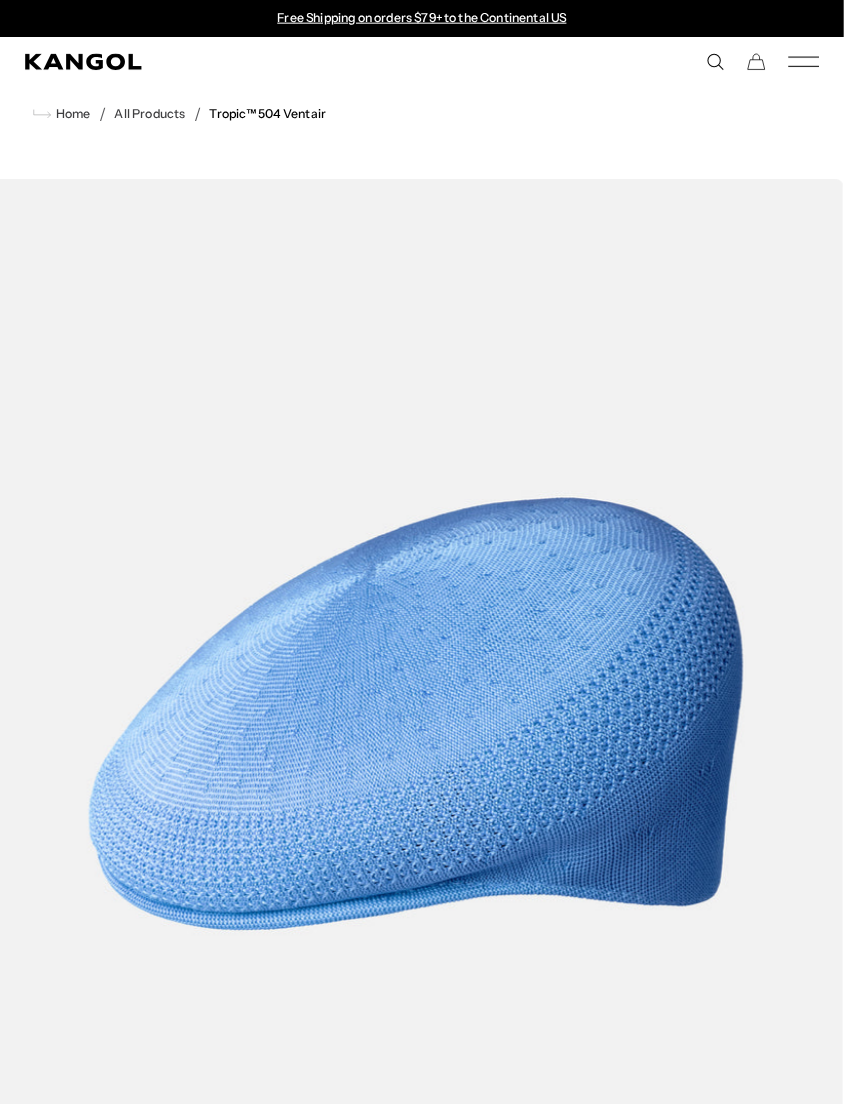 scroll, scrollTop: 3, scrollLeft: 0, axis: vertical 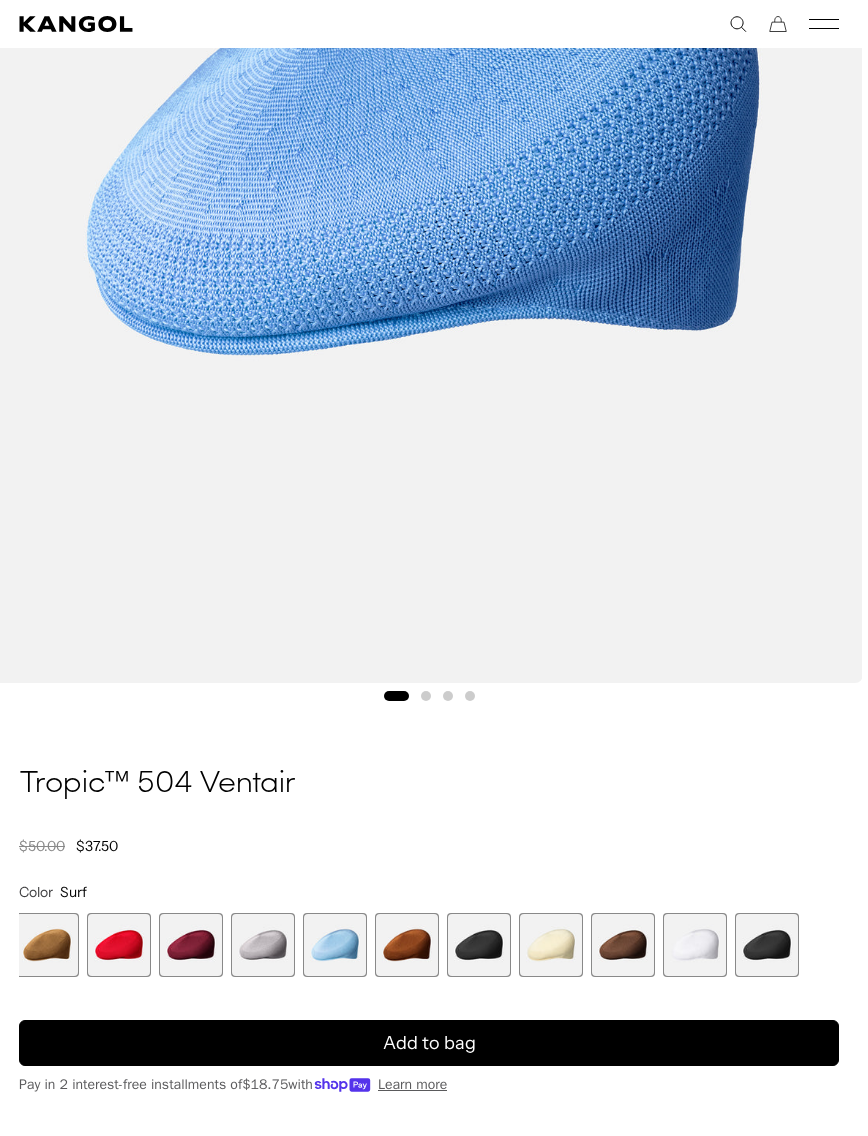 click at bounding box center [767, 945] 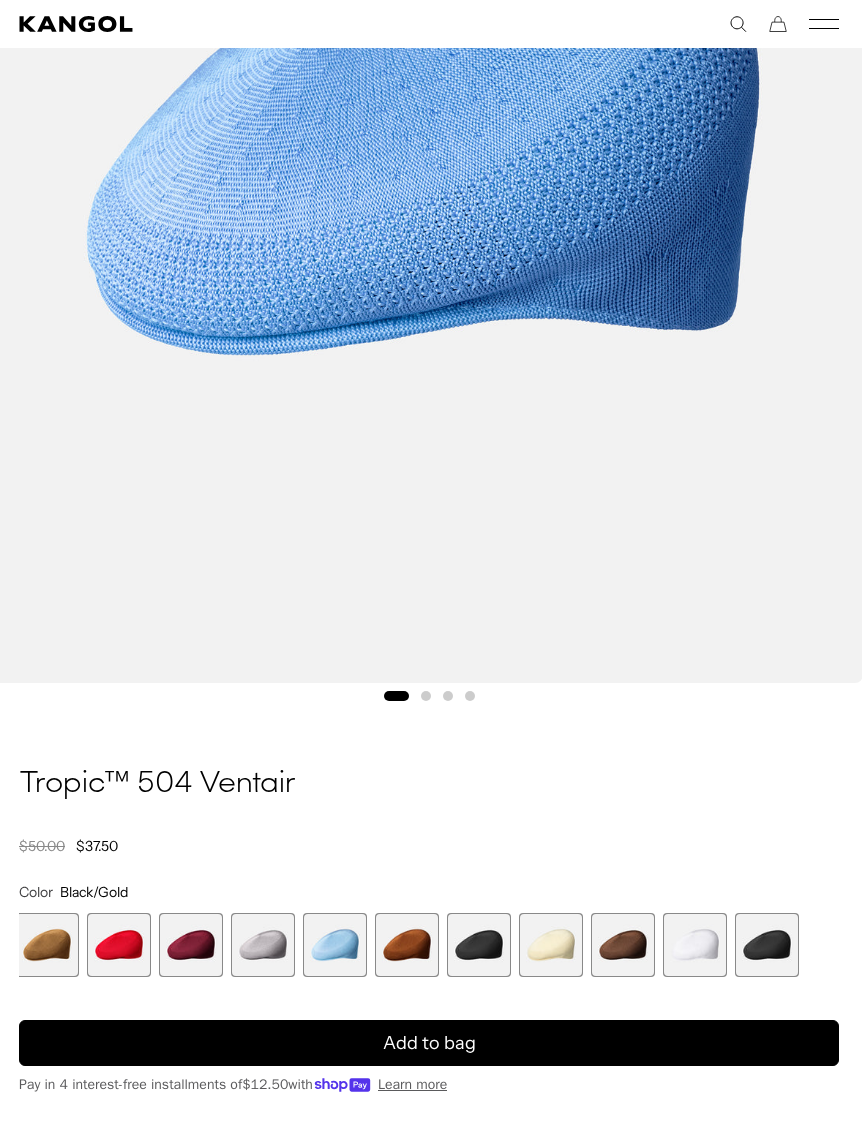 scroll, scrollTop: 0, scrollLeft: 0, axis: both 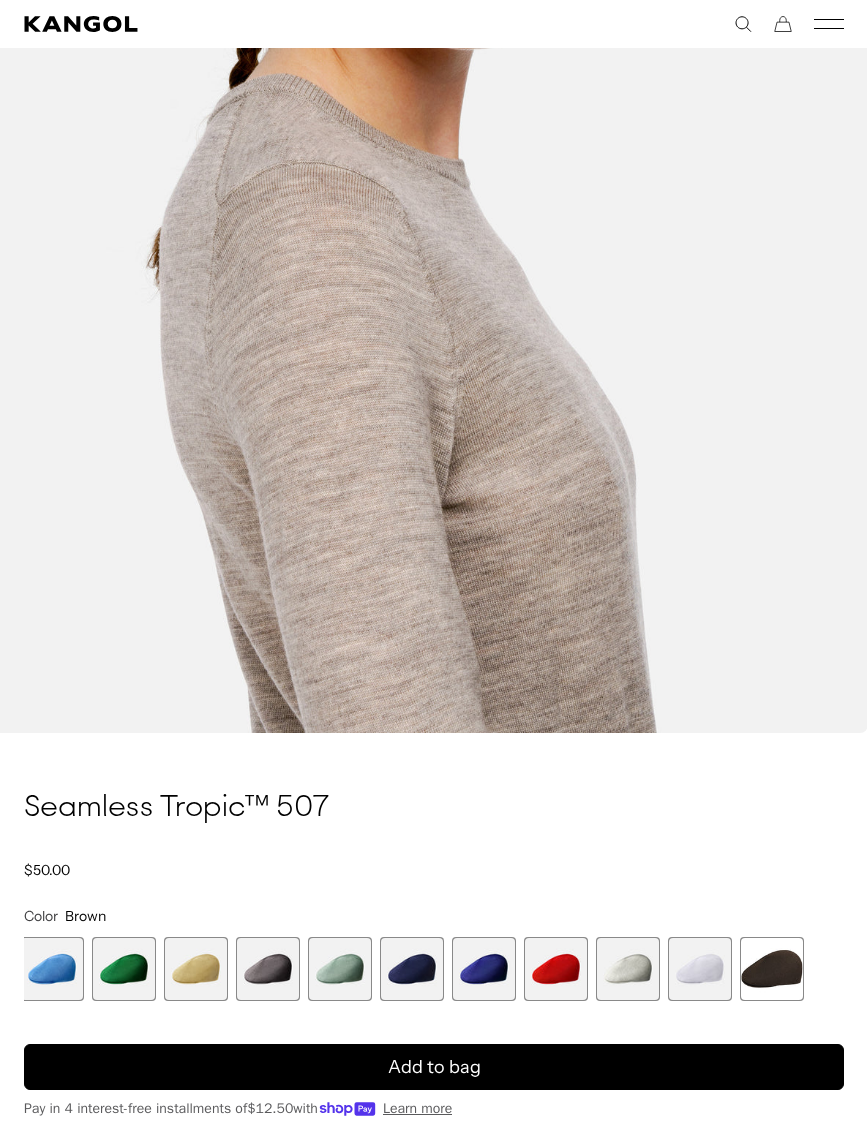 click at bounding box center [772, 969] 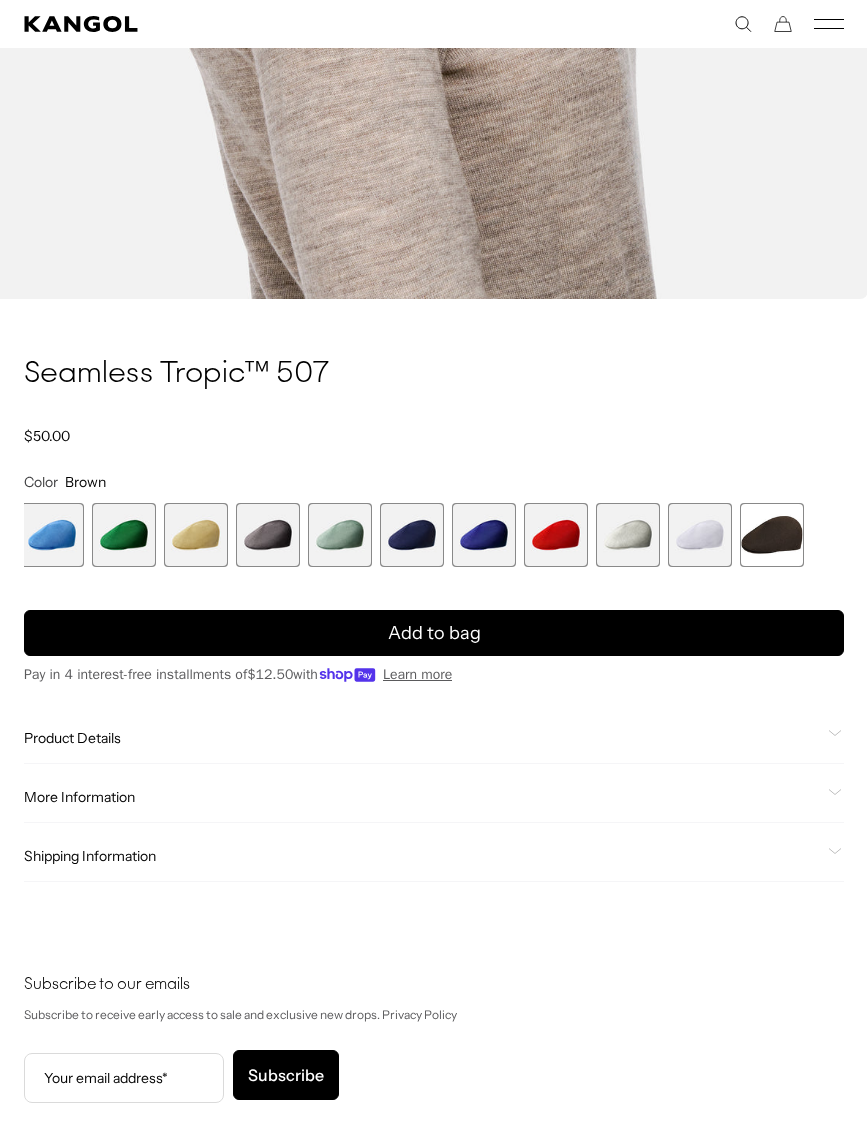 scroll, scrollTop: 1060, scrollLeft: 0, axis: vertical 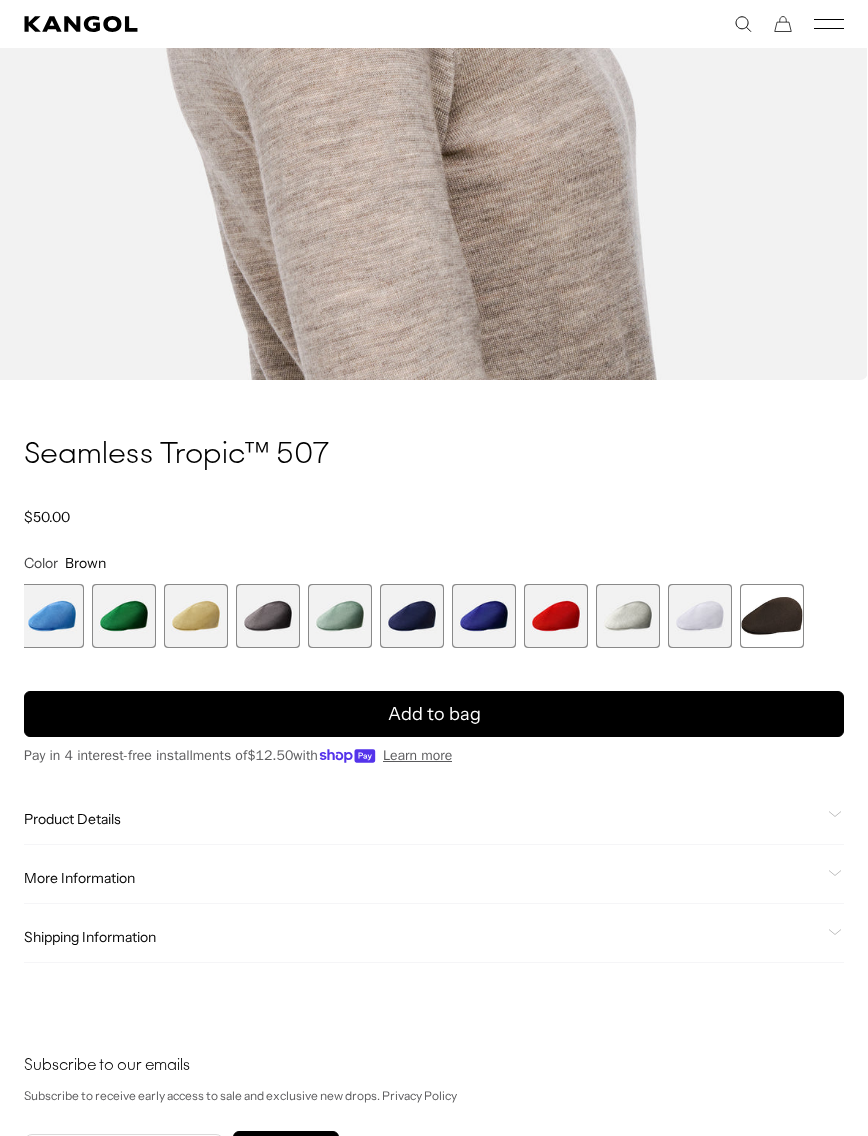 click at bounding box center [700, 616] 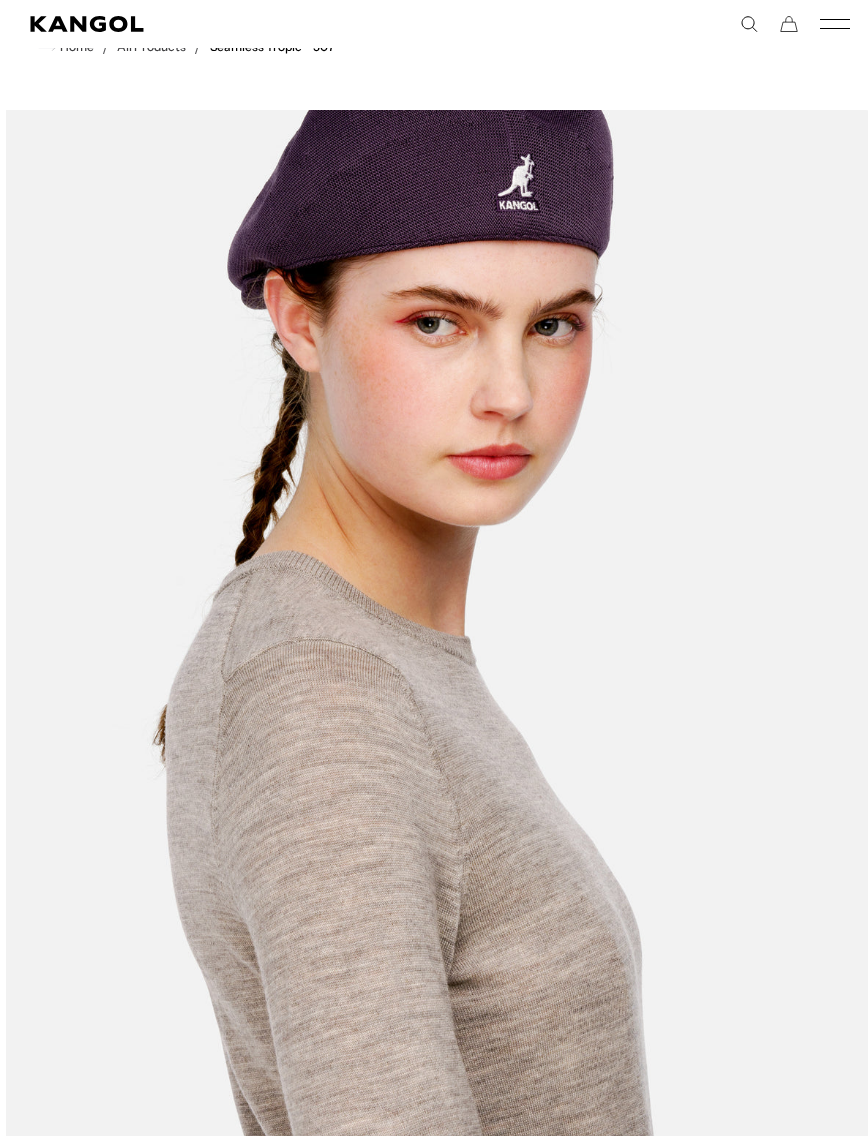 scroll, scrollTop: 58, scrollLeft: 0, axis: vertical 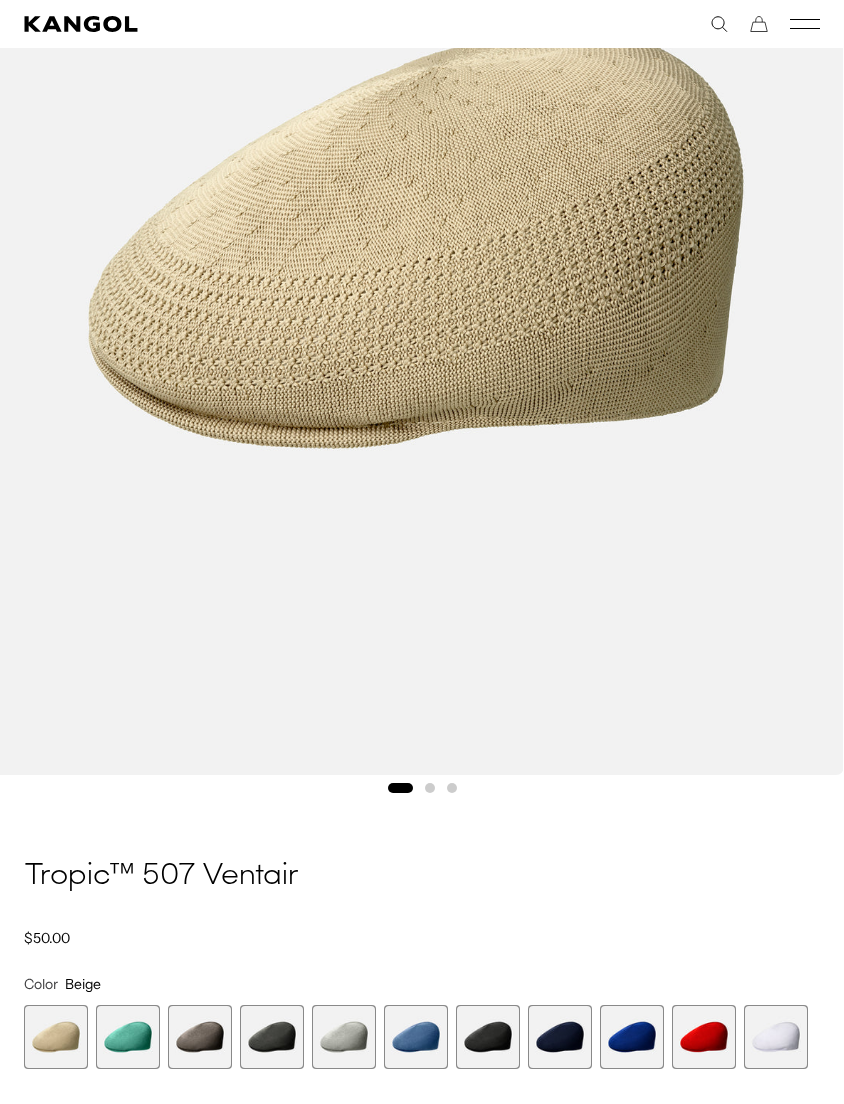 click at bounding box center (560, 1037) 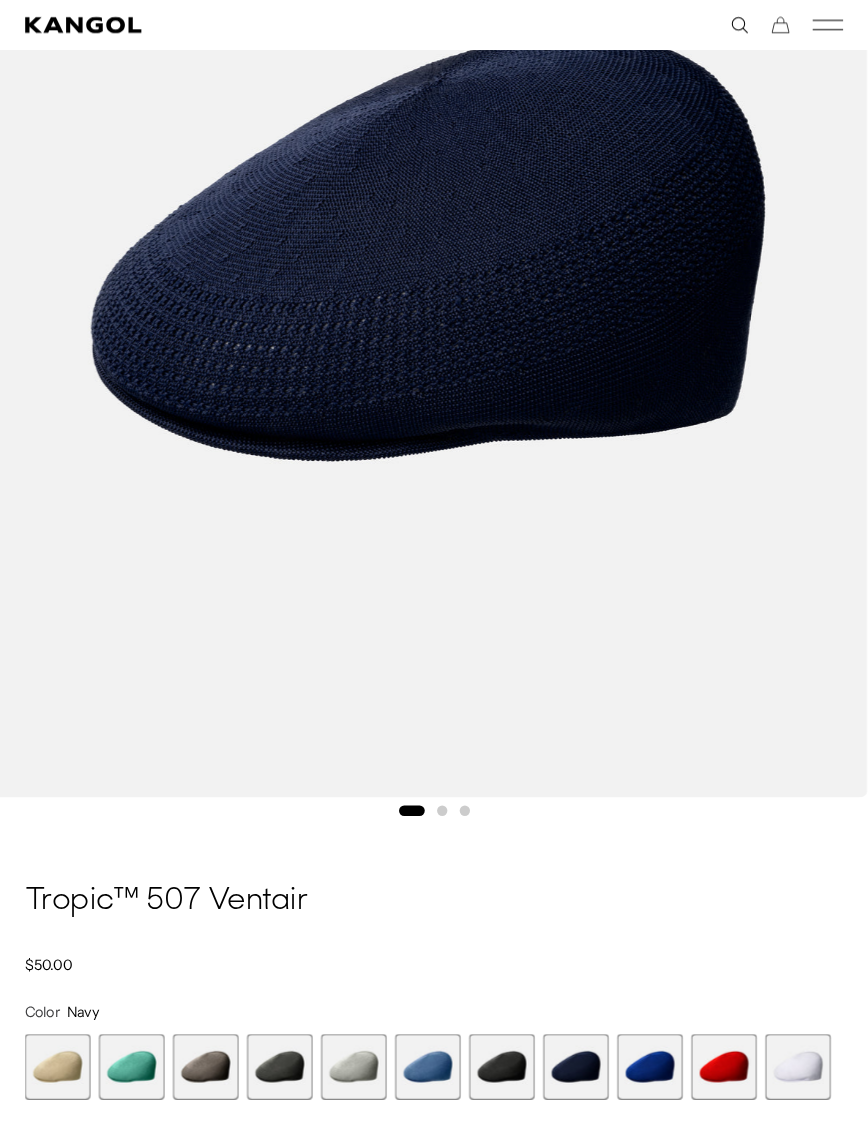 scroll, scrollTop: 0, scrollLeft: 0, axis: both 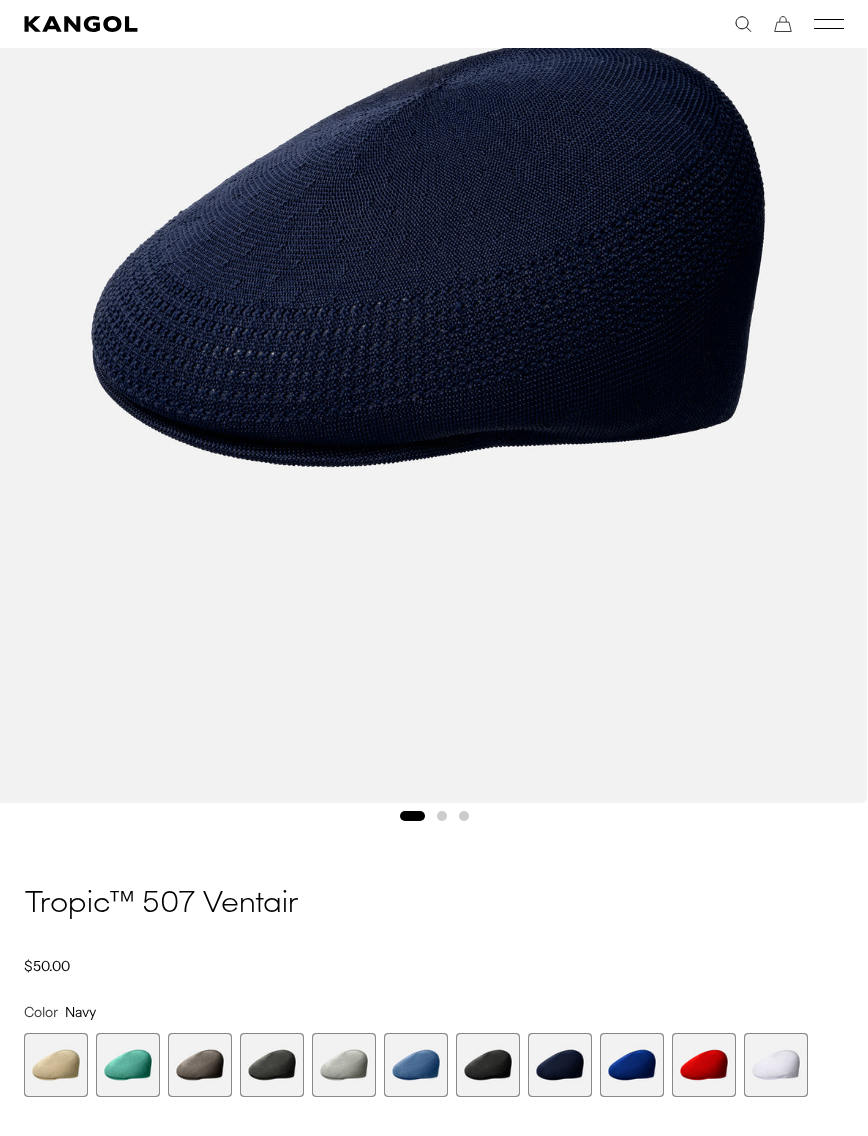 click at bounding box center (488, 1065) 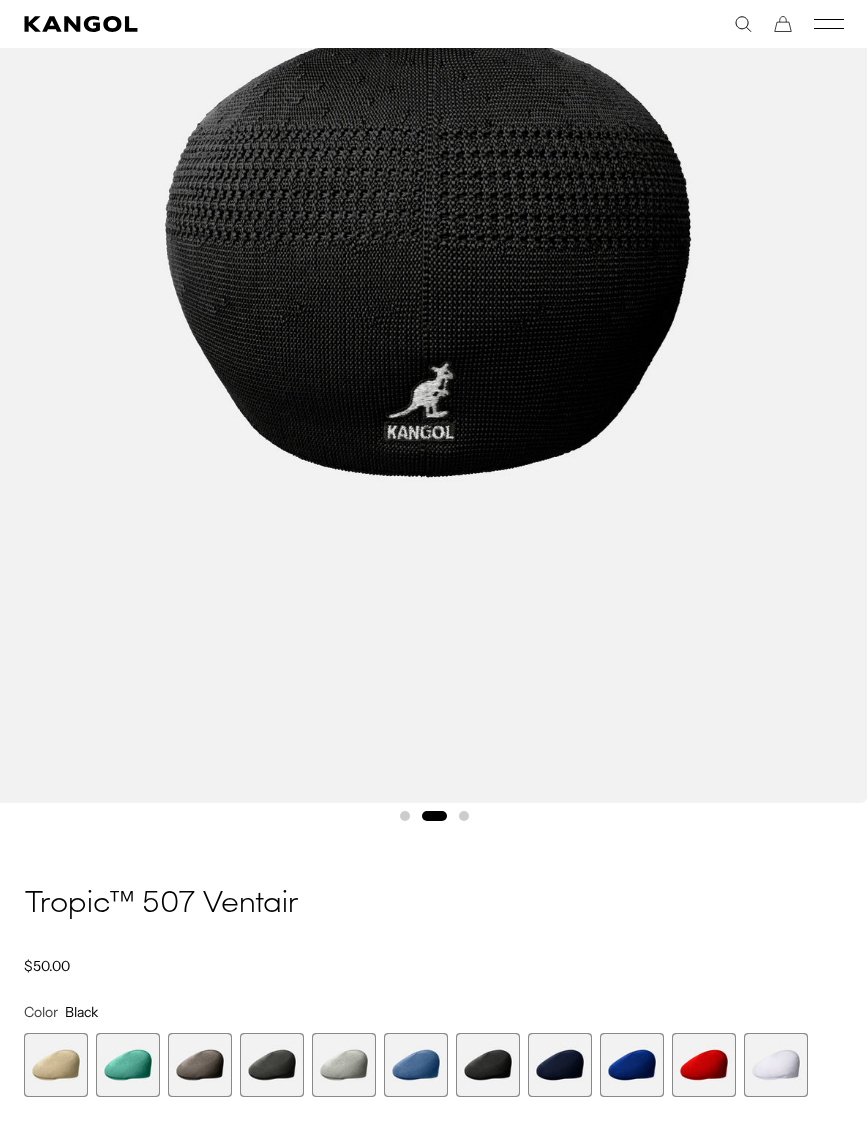 scroll, scrollTop: 0, scrollLeft: 412, axis: horizontal 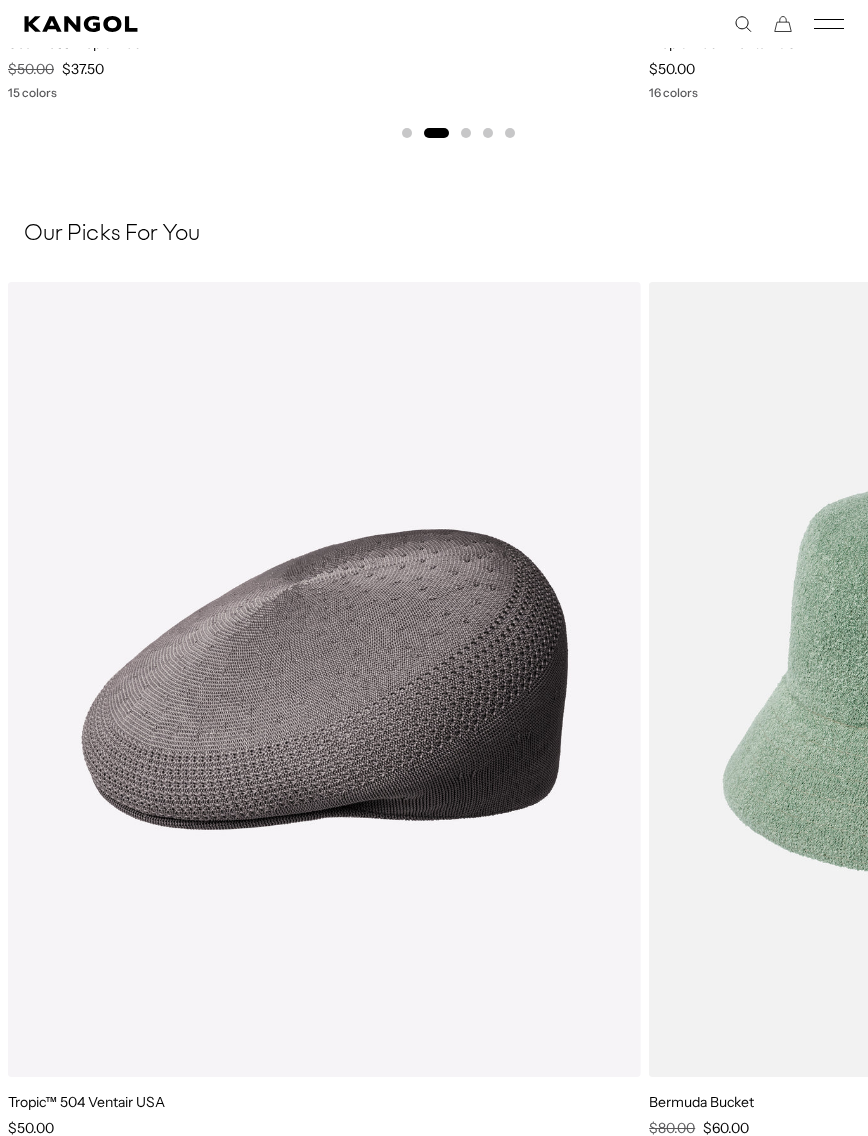 click 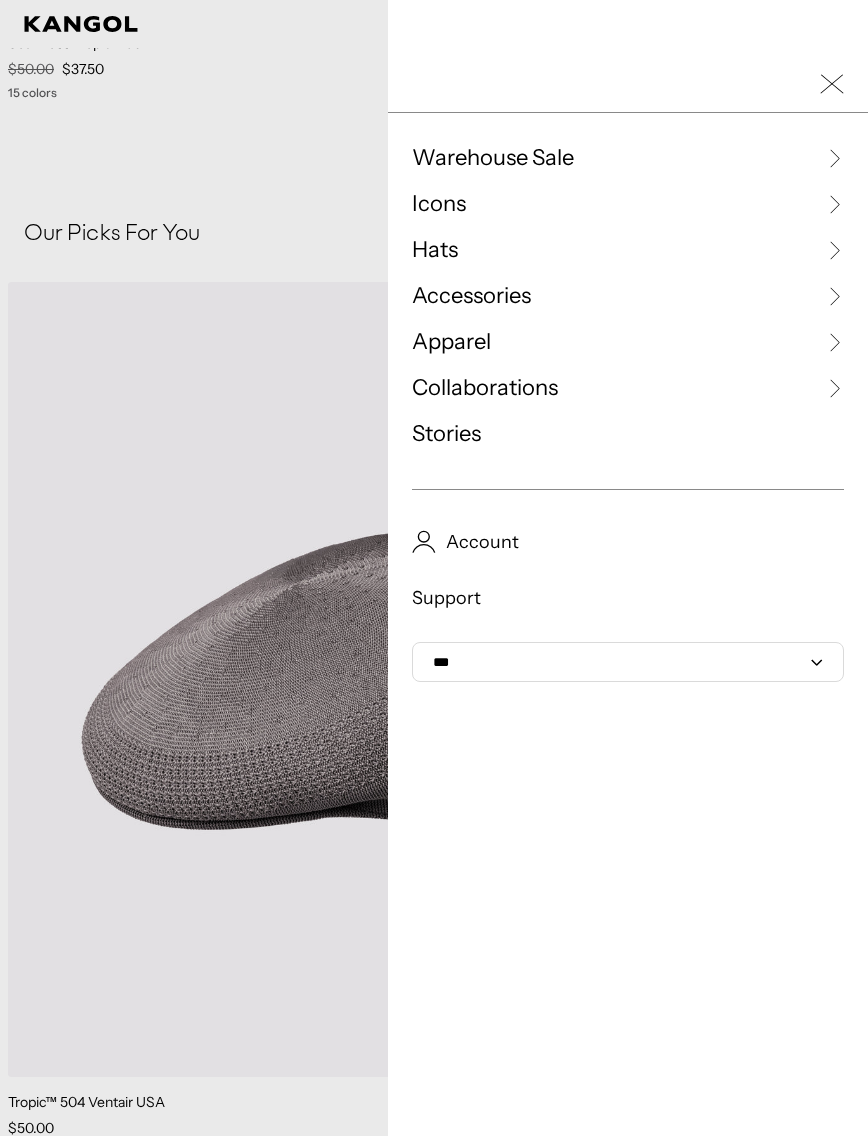 scroll, scrollTop: 0, scrollLeft: 412, axis: horizontal 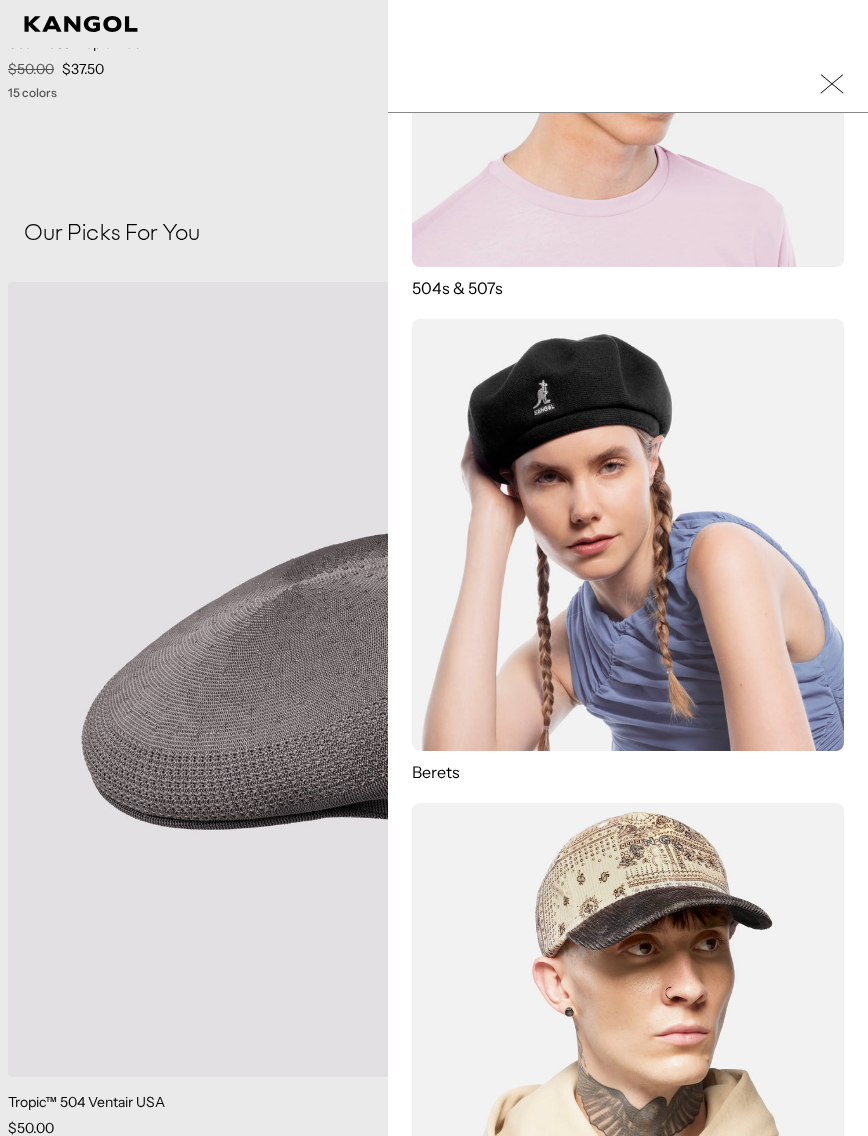 click at bounding box center [628, 51] 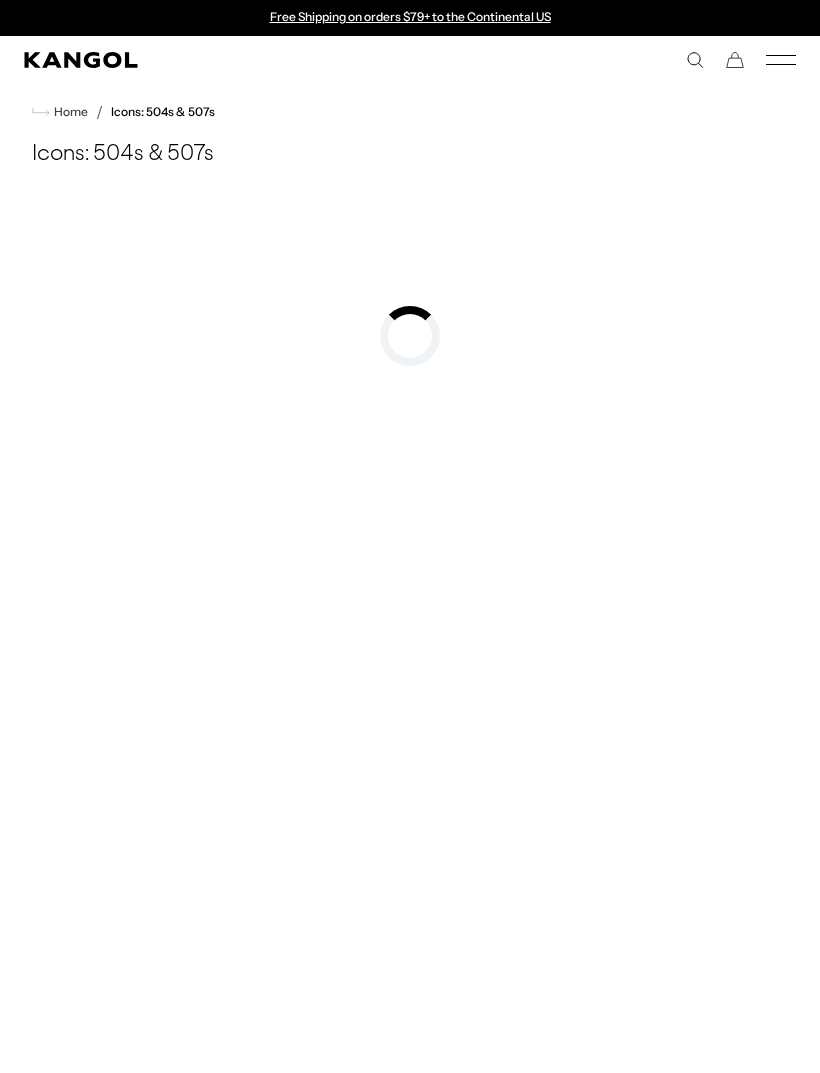 scroll, scrollTop: 0, scrollLeft: 0, axis: both 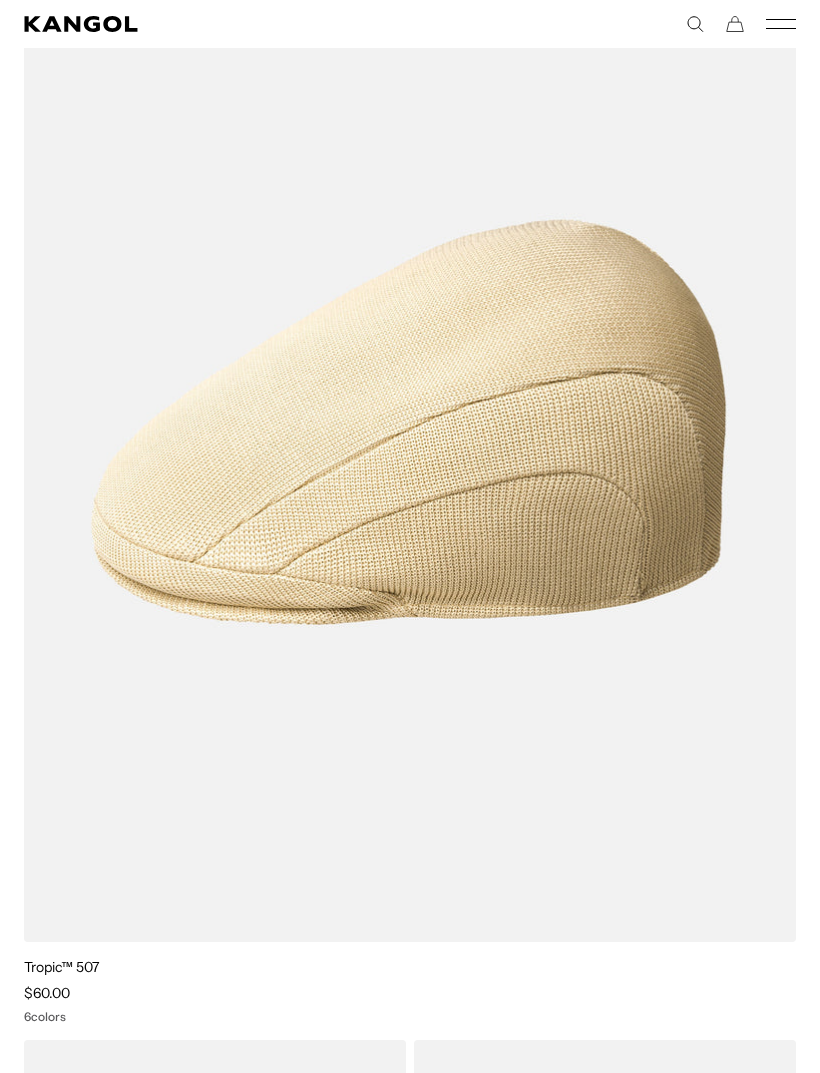 click at bounding box center [0, 0] 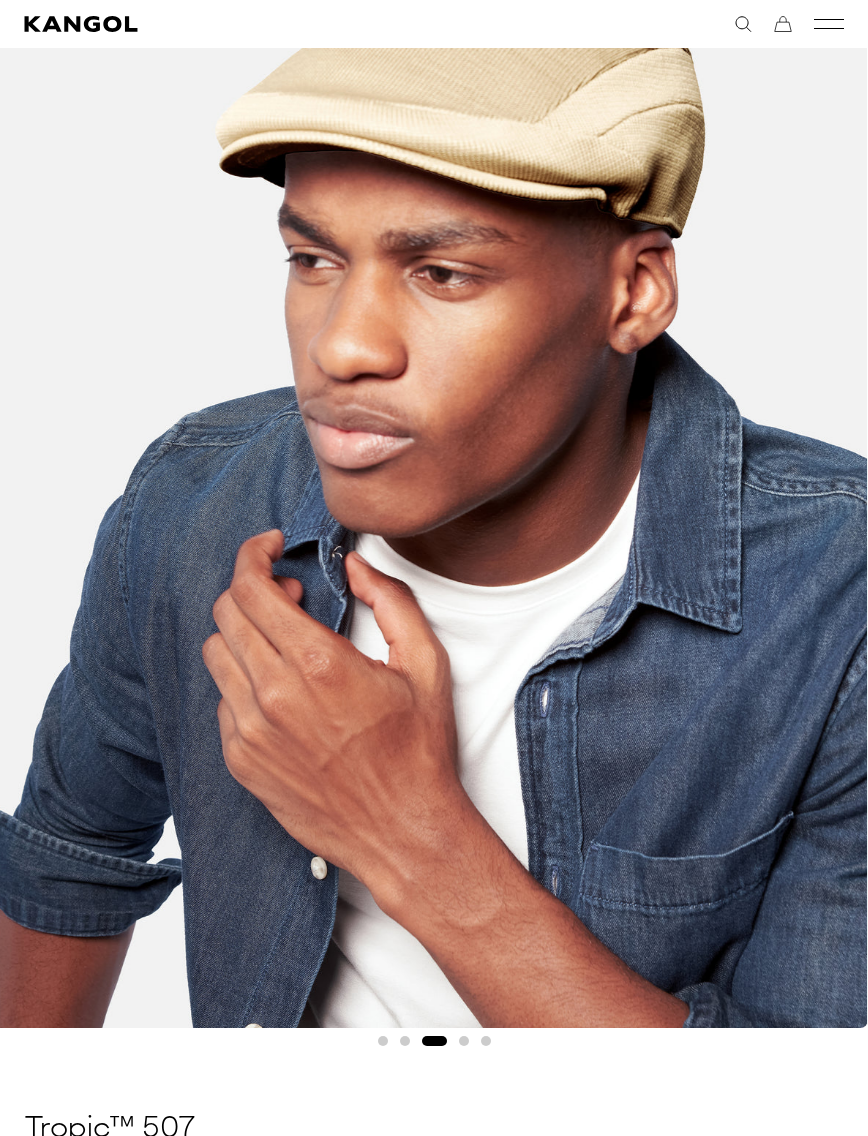 scroll, scrollTop: 258, scrollLeft: 0, axis: vertical 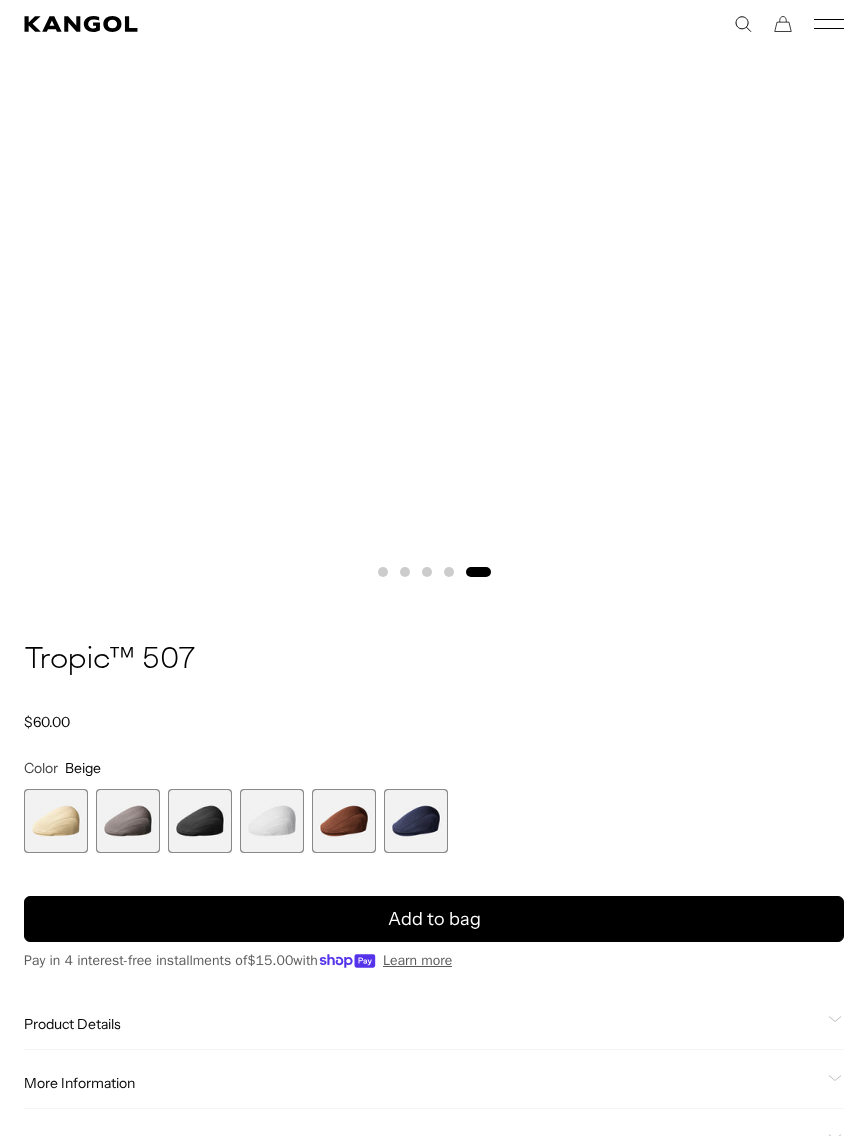click at bounding box center [200, 821] 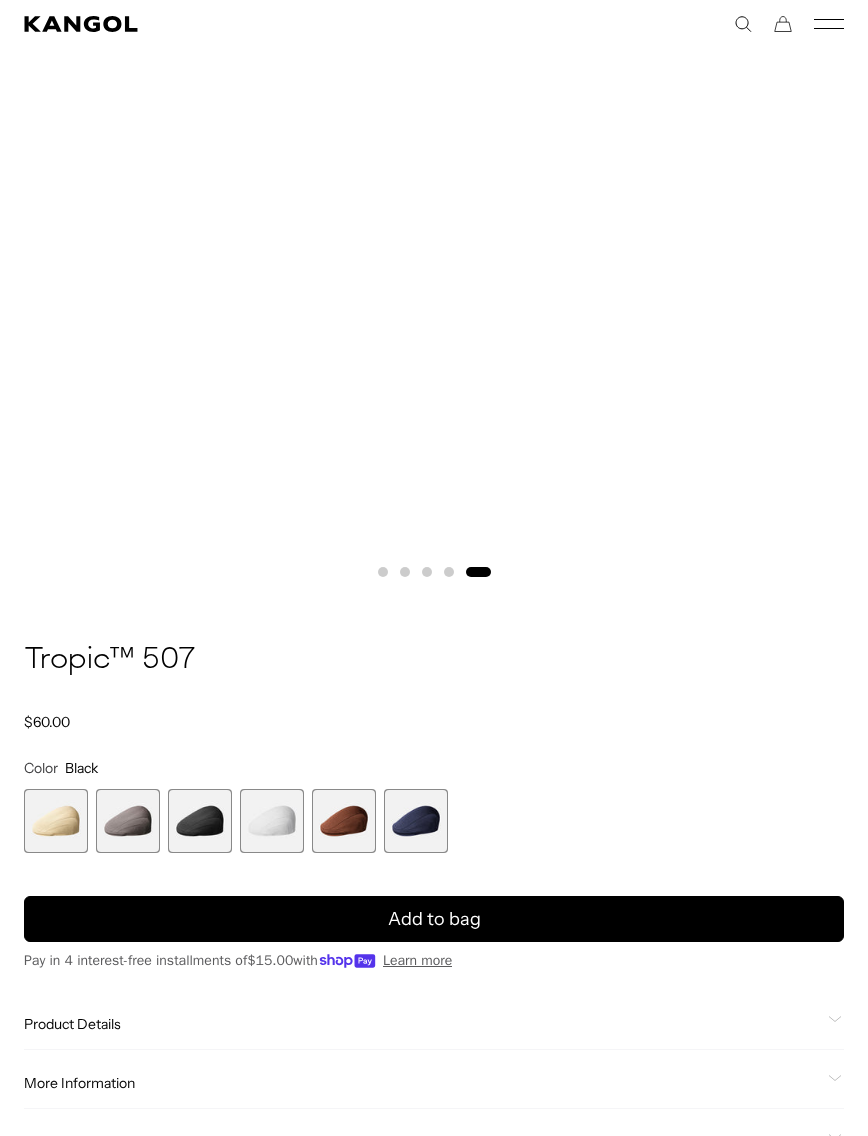 scroll, scrollTop: 0, scrollLeft: 412, axis: horizontal 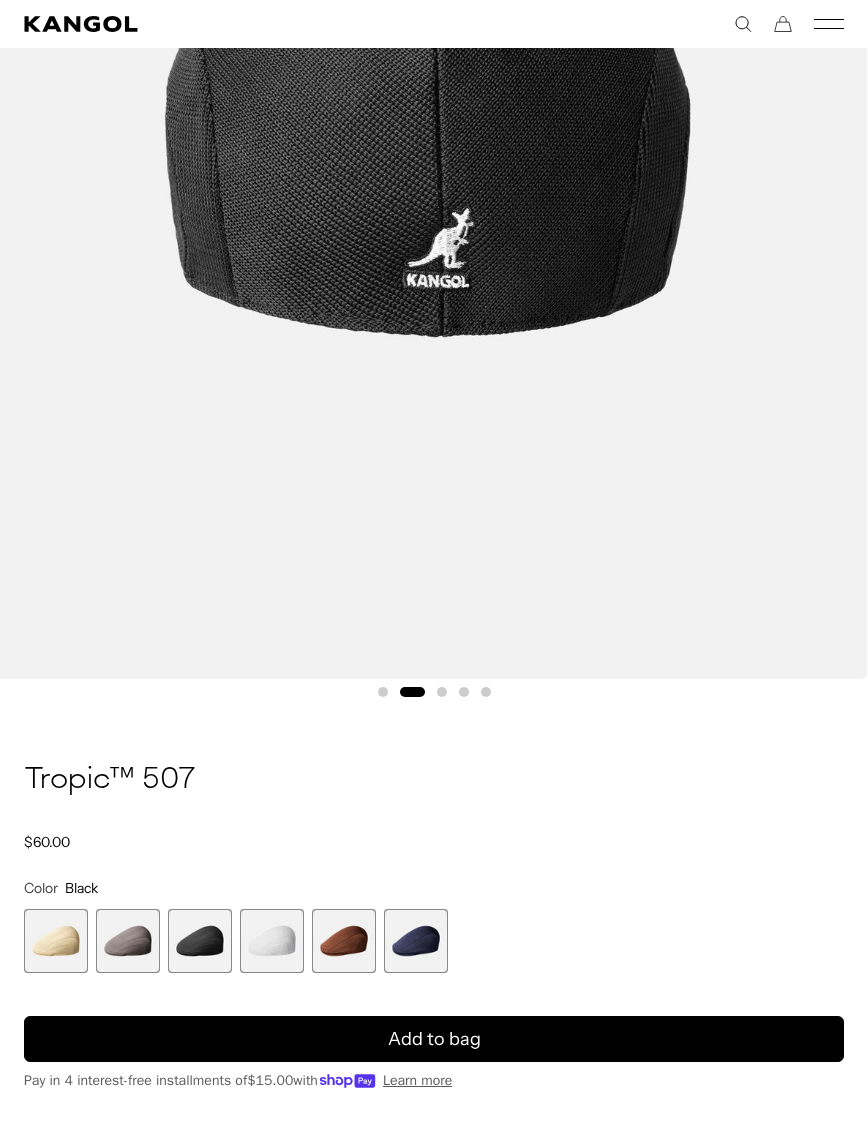 click on "Add to bag" at bounding box center [434, 1039] 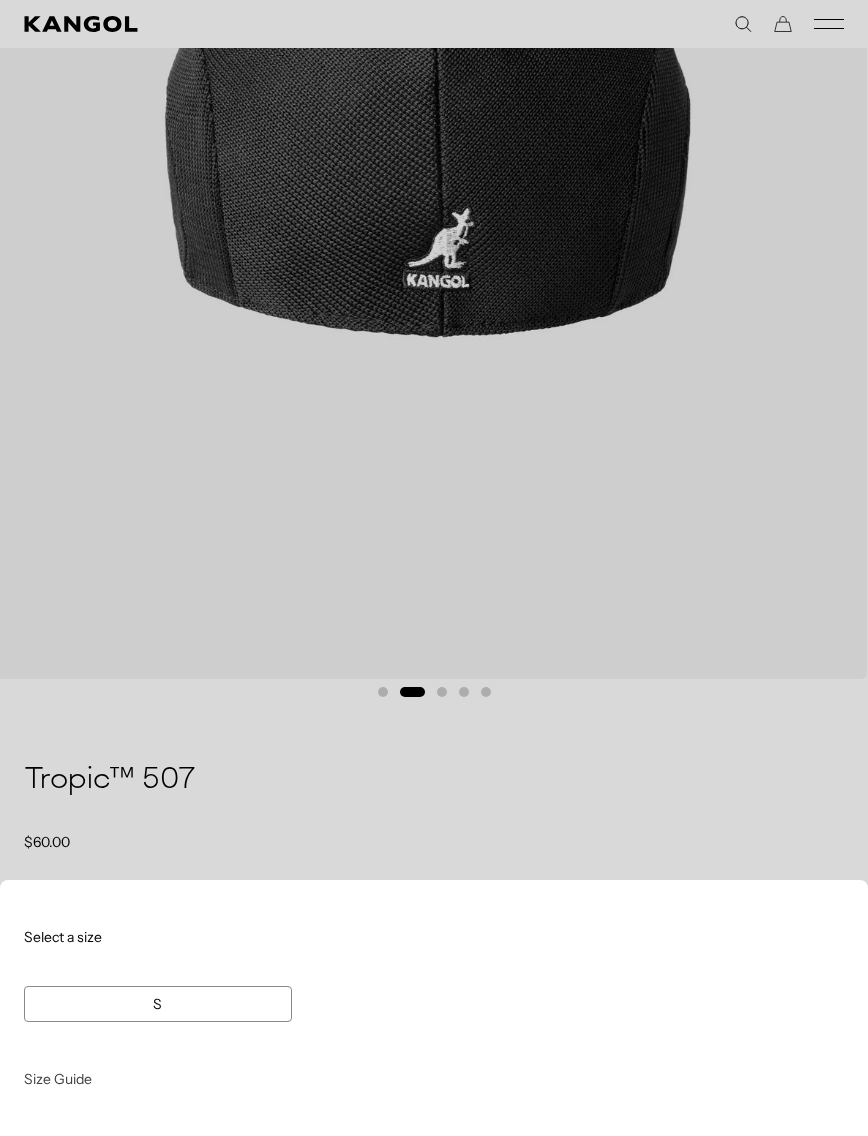click at bounding box center [434, 568] 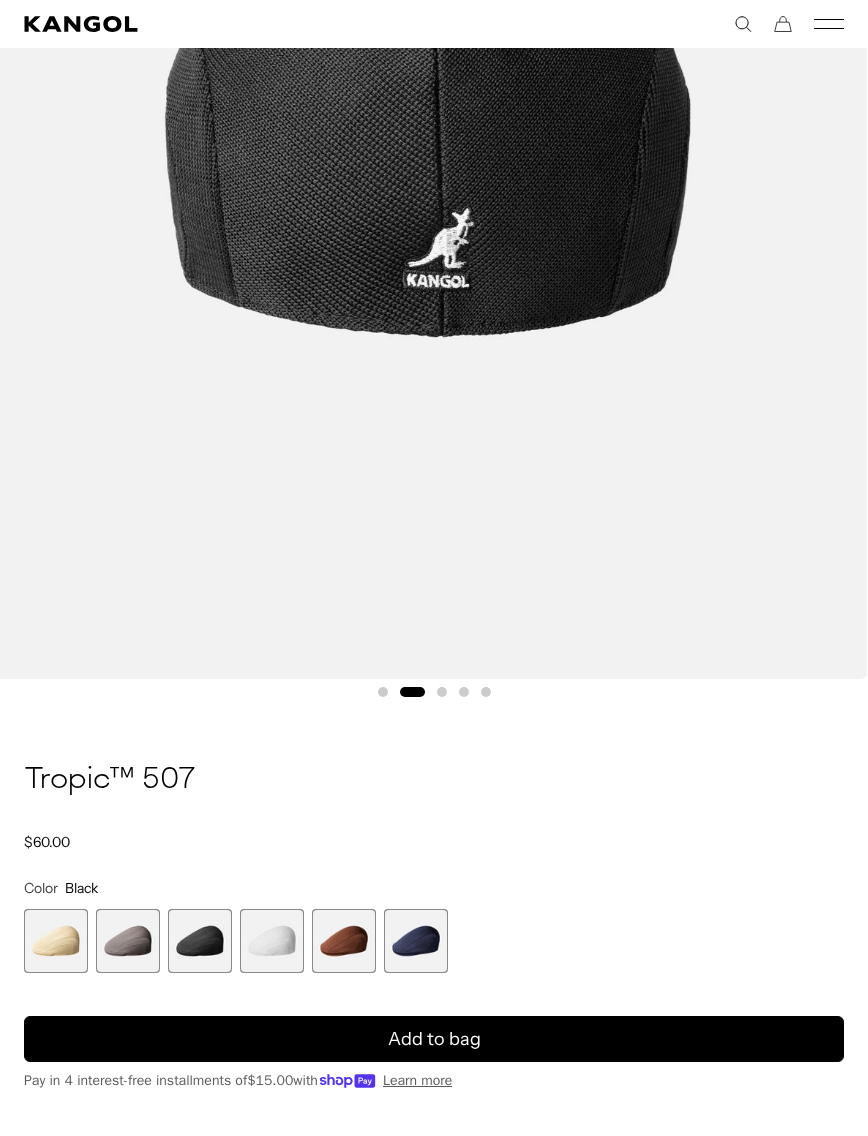 scroll, scrollTop: 0, scrollLeft: 0, axis: both 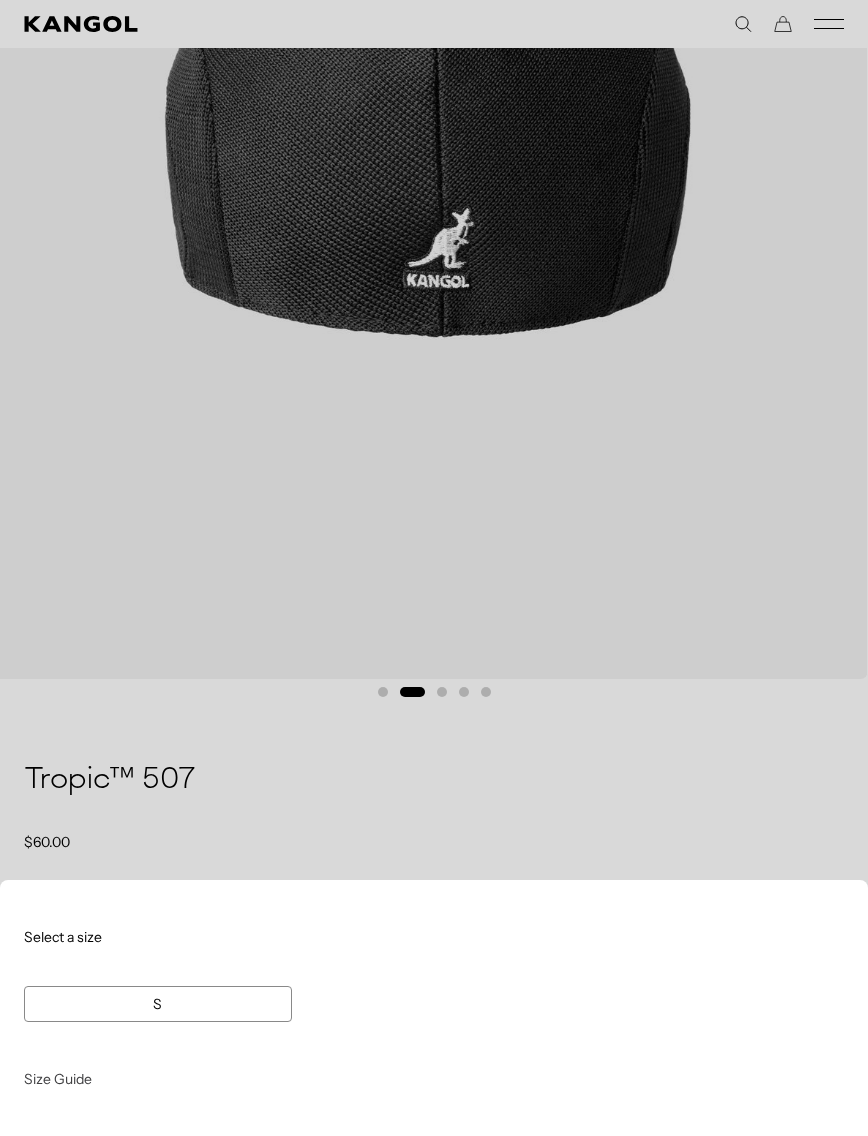 click at bounding box center [434, 568] 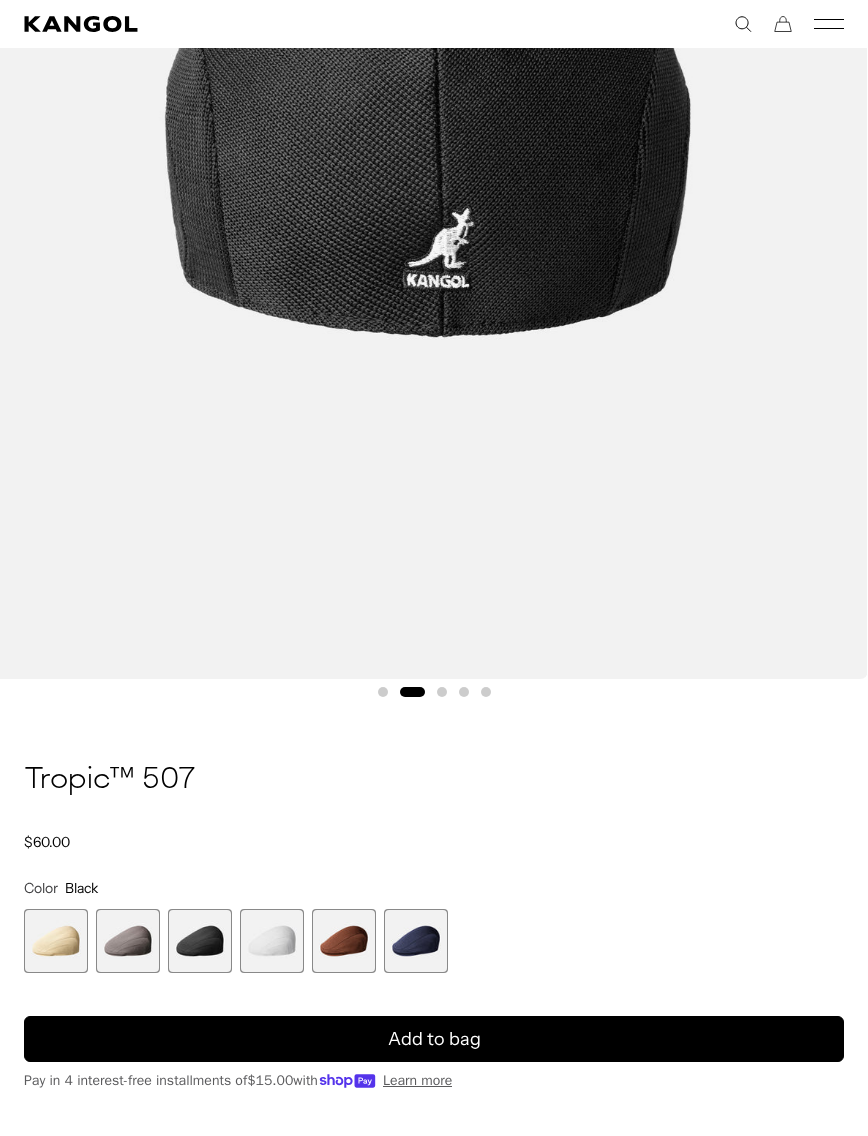 click 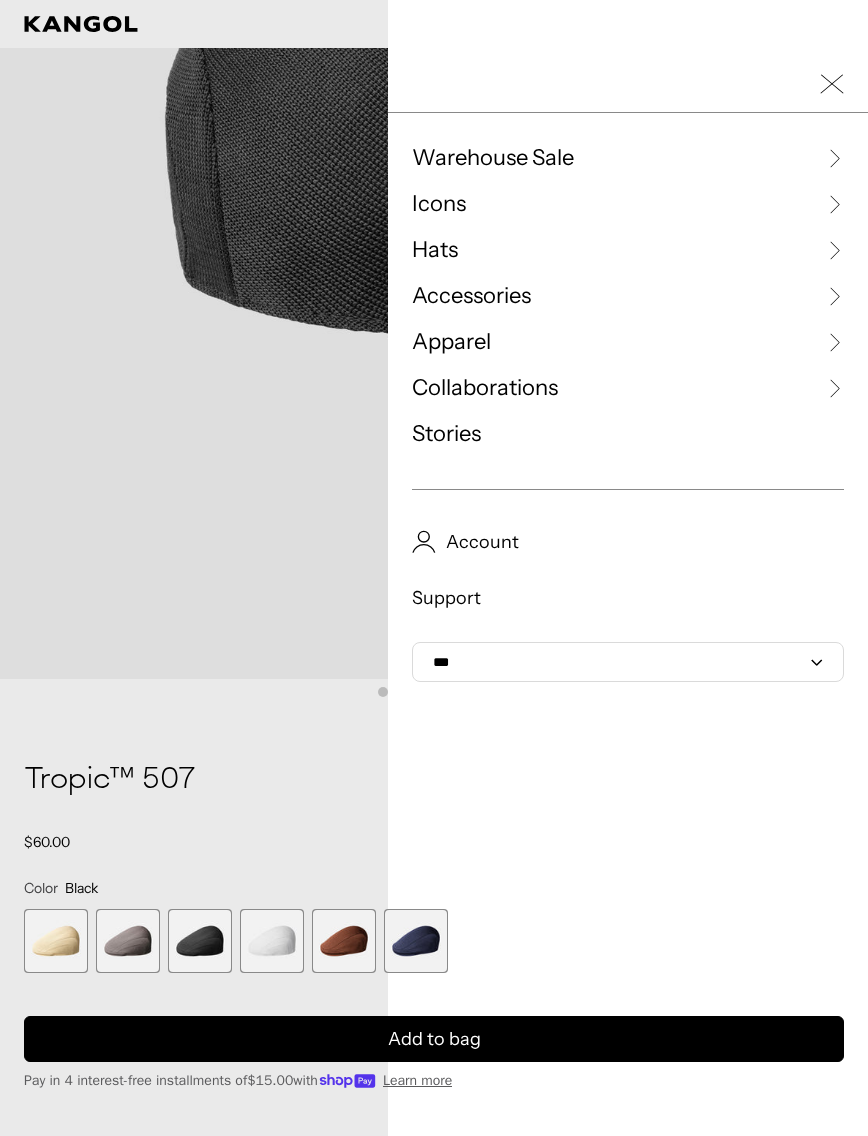 click 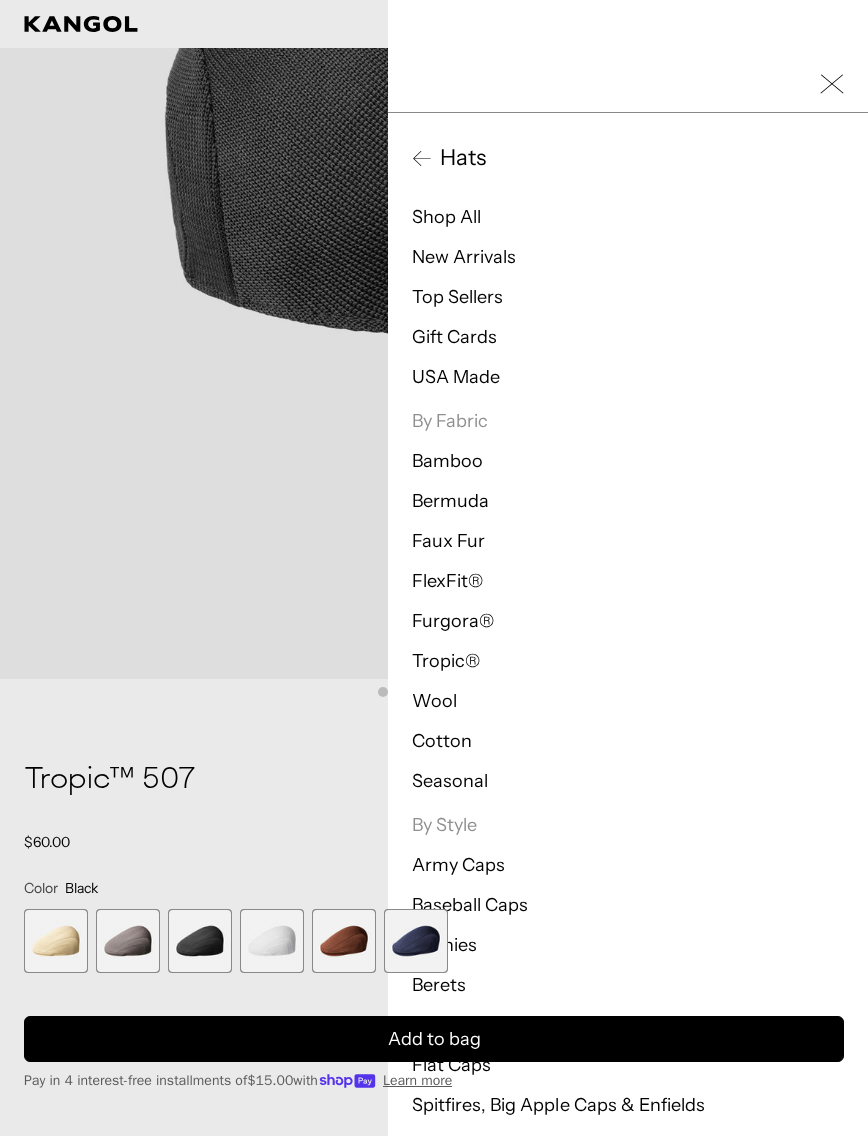scroll, scrollTop: 0, scrollLeft: 412, axis: horizontal 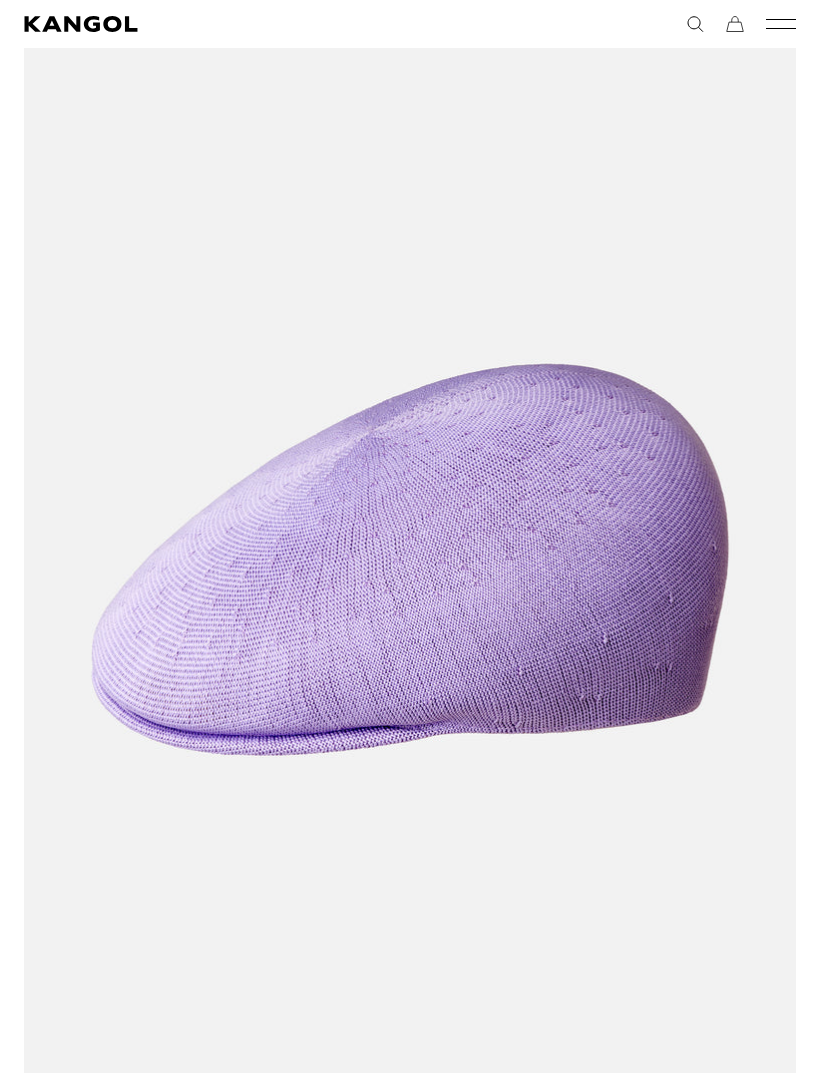 click at bounding box center [0, 0] 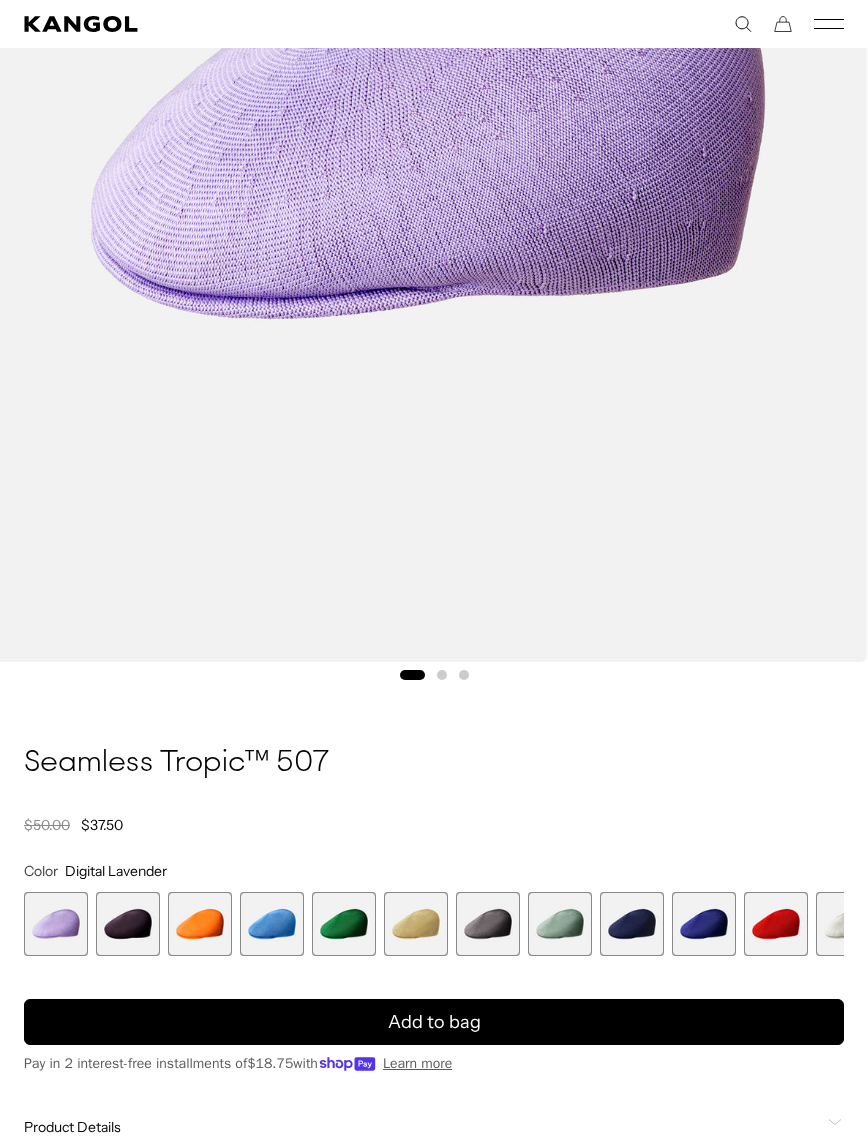 scroll, scrollTop: 0, scrollLeft: 0, axis: both 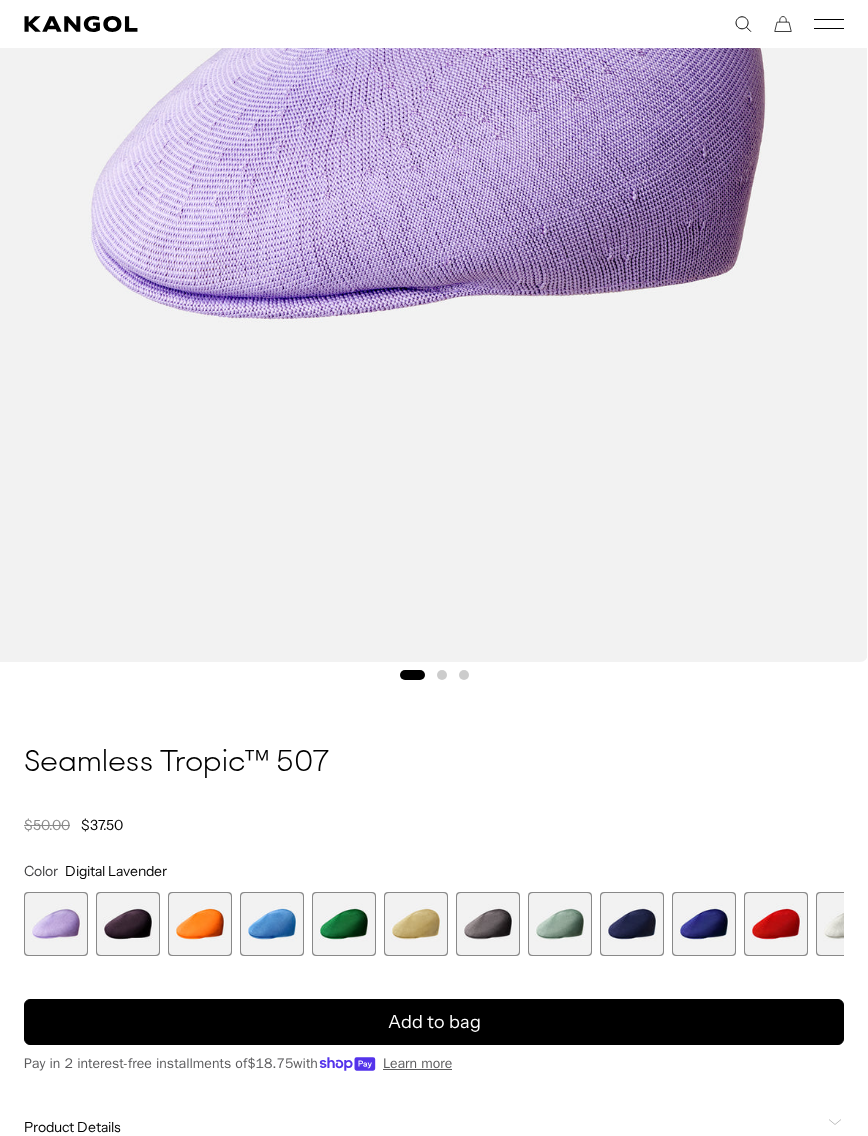 click at bounding box center (128, 924) 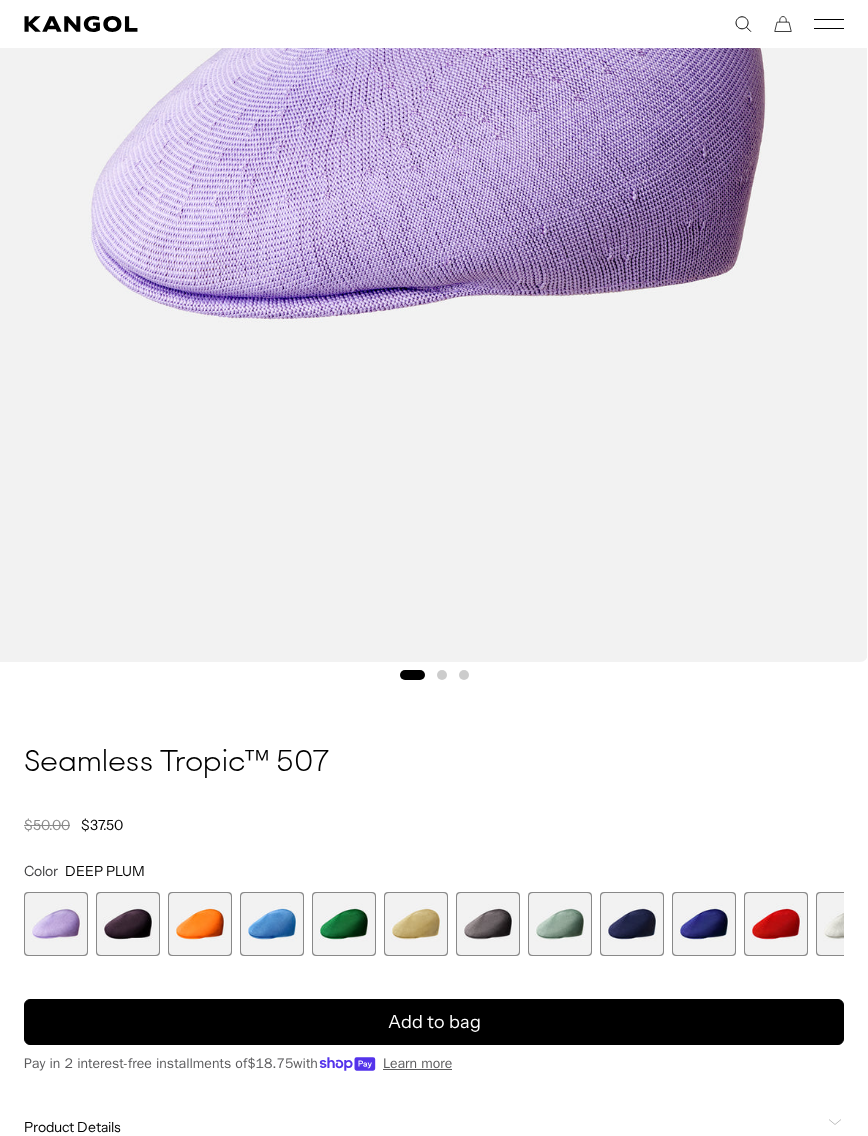 scroll, scrollTop: 0, scrollLeft: 412, axis: horizontal 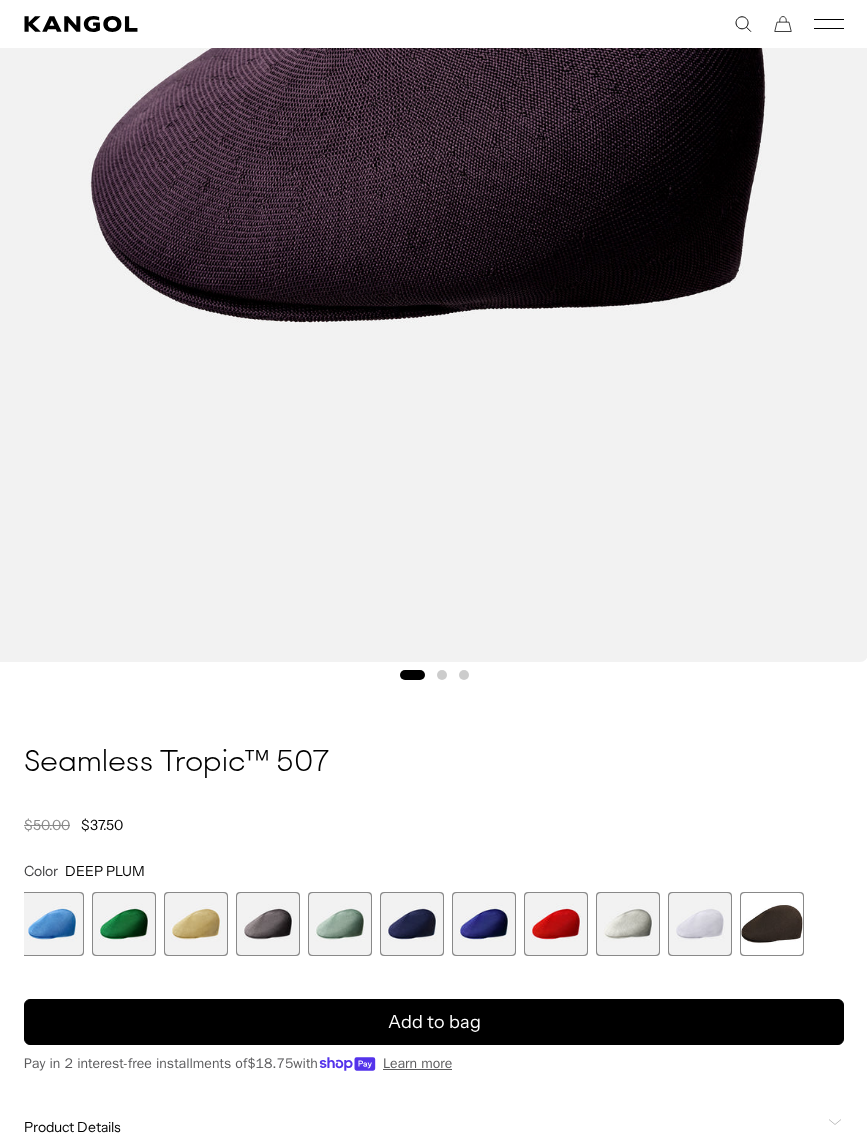 click at bounding box center (772, 924) 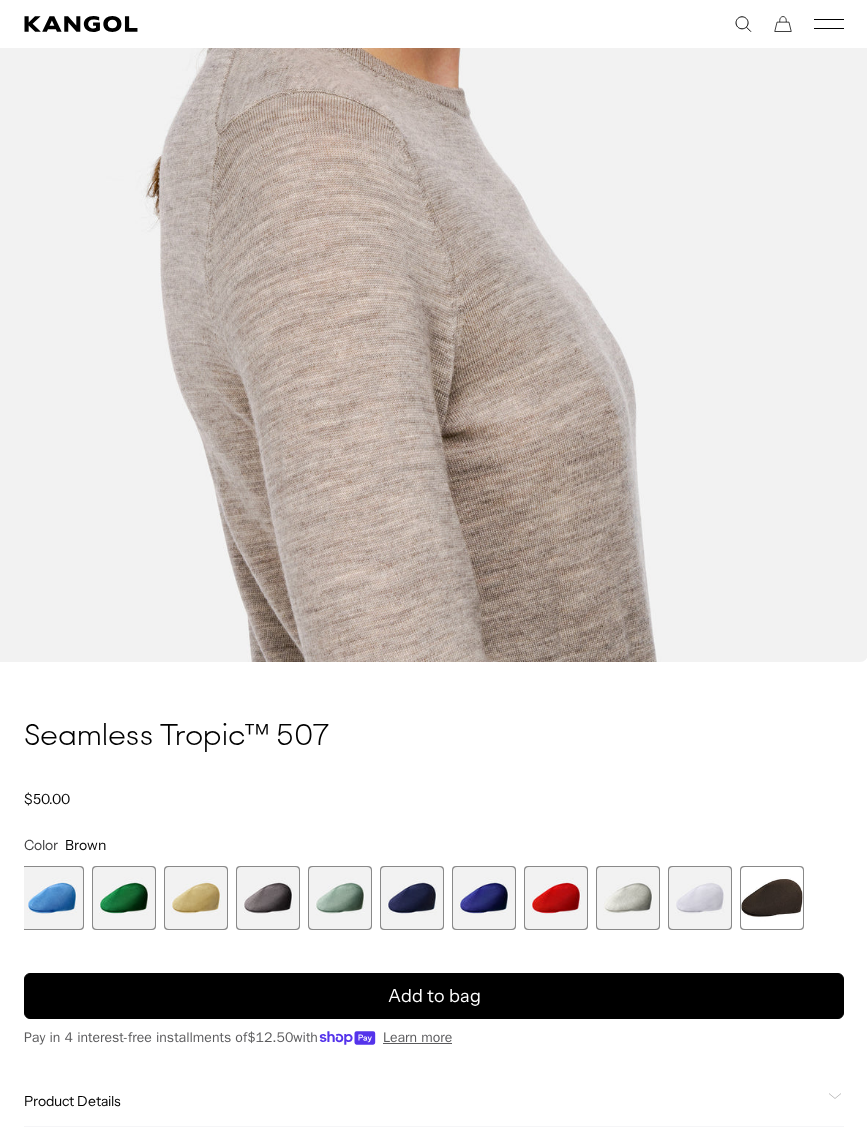 scroll, scrollTop: 0, scrollLeft: 0, axis: both 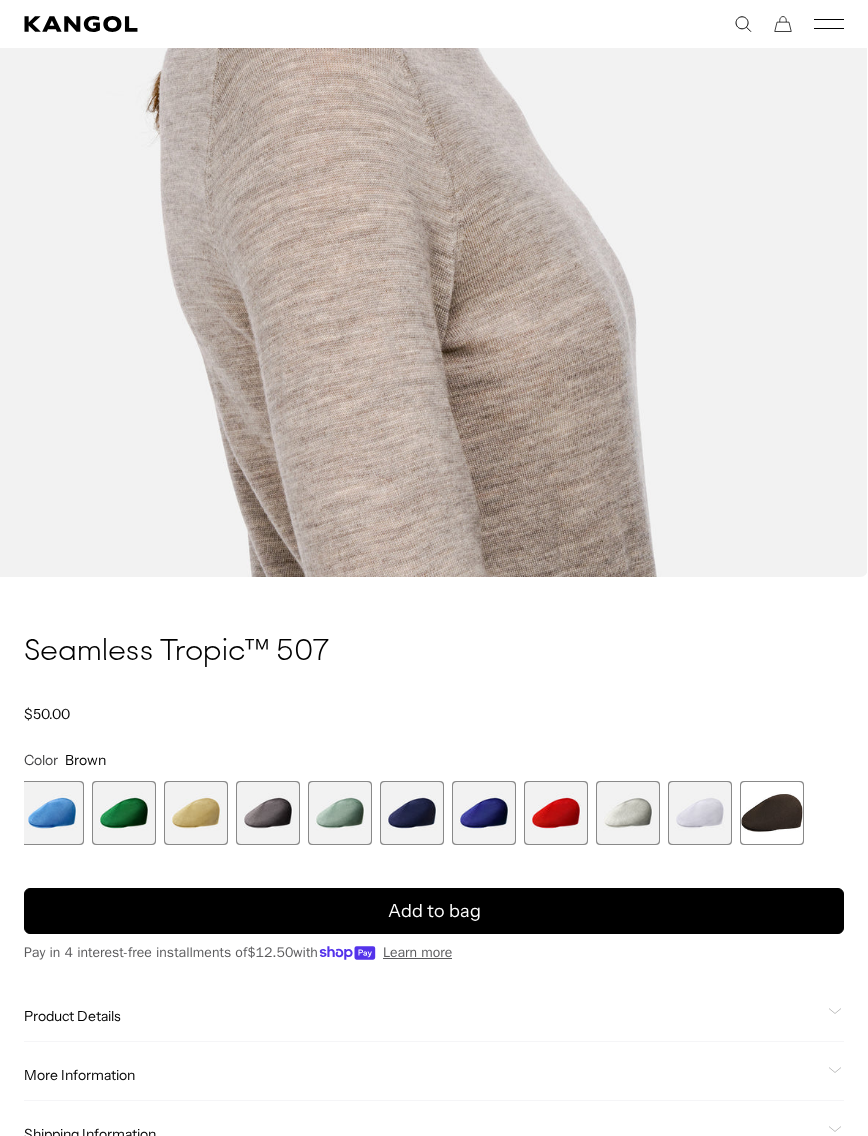 click at bounding box center (772, 813) 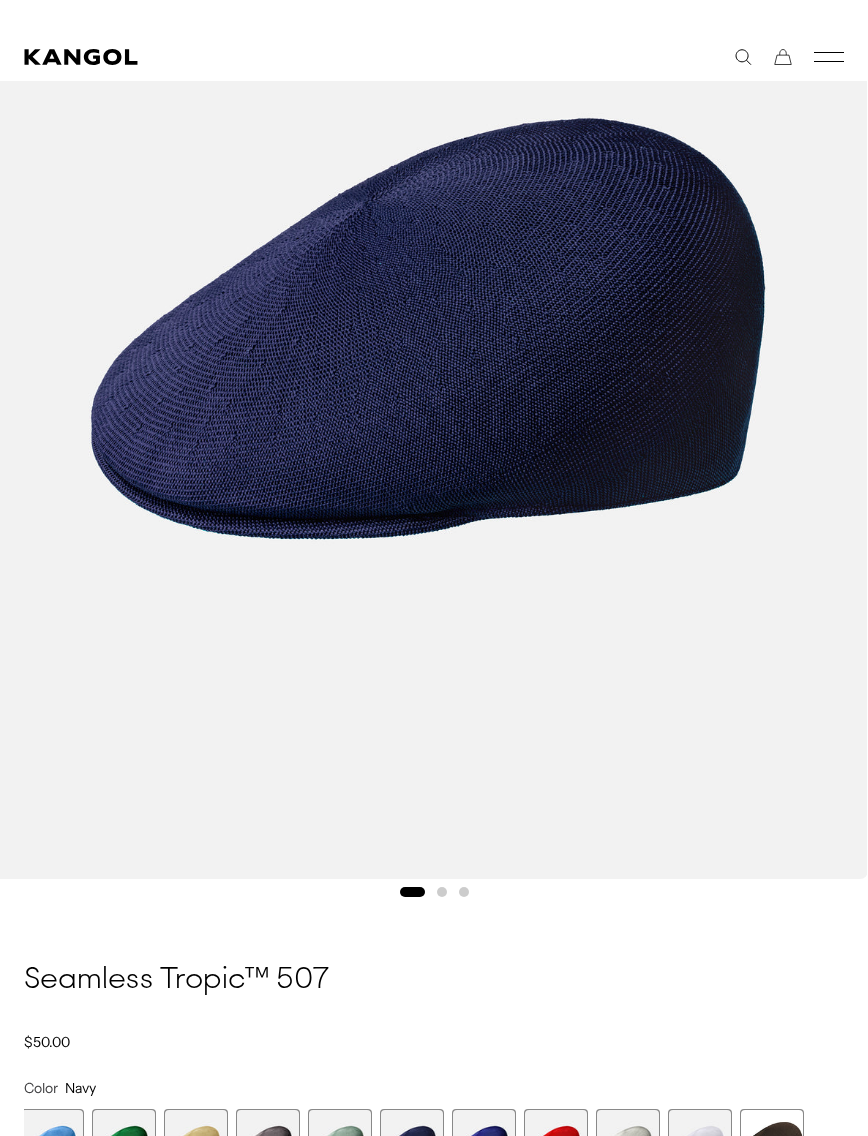 scroll, scrollTop: 270, scrollLeft: 0, axis: vertical 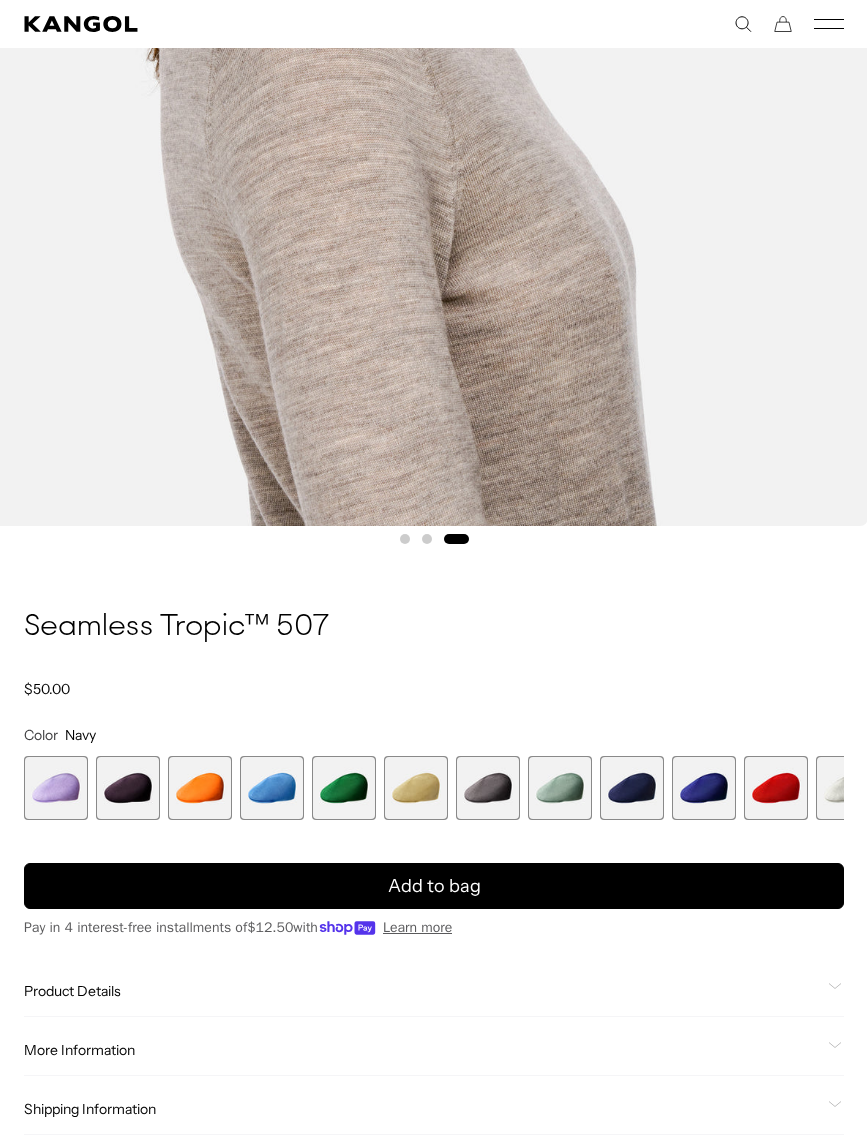 click at bounding box center [128, 788] 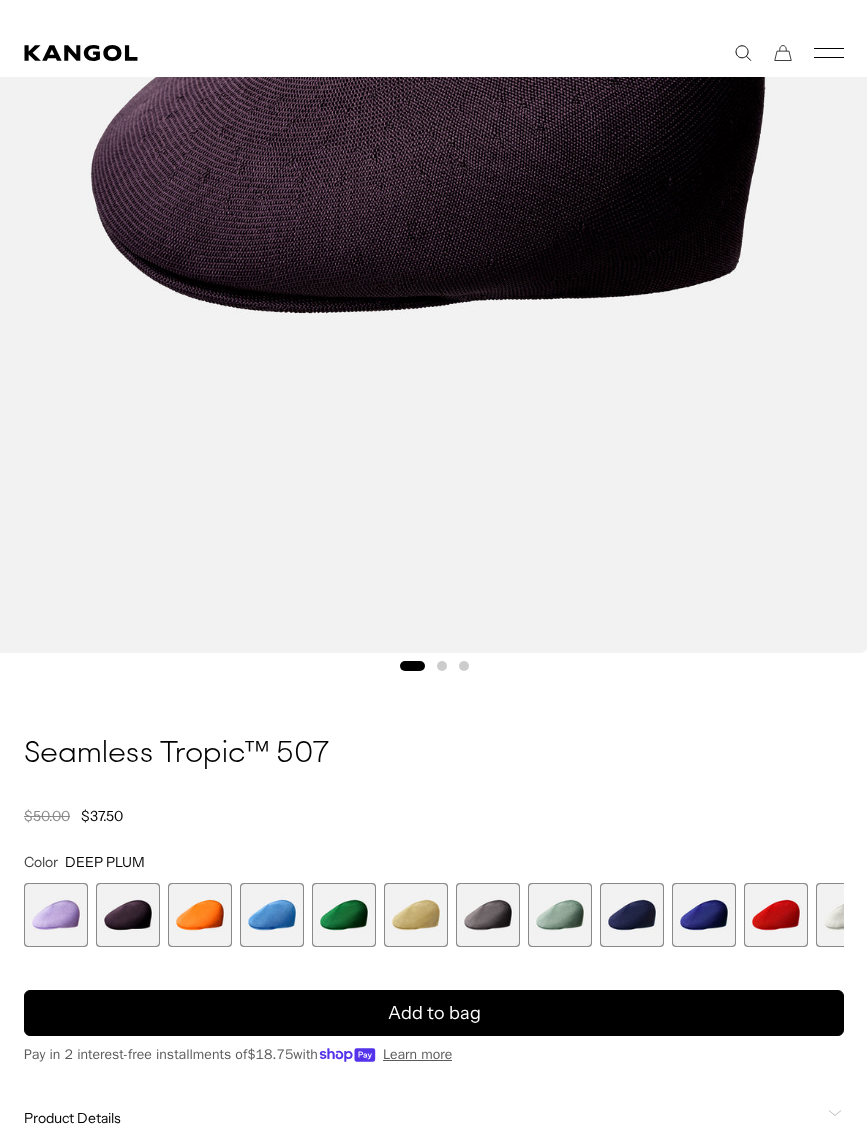 scroll, scrollTop: 246, scrollLeft: 0, axis: vertical 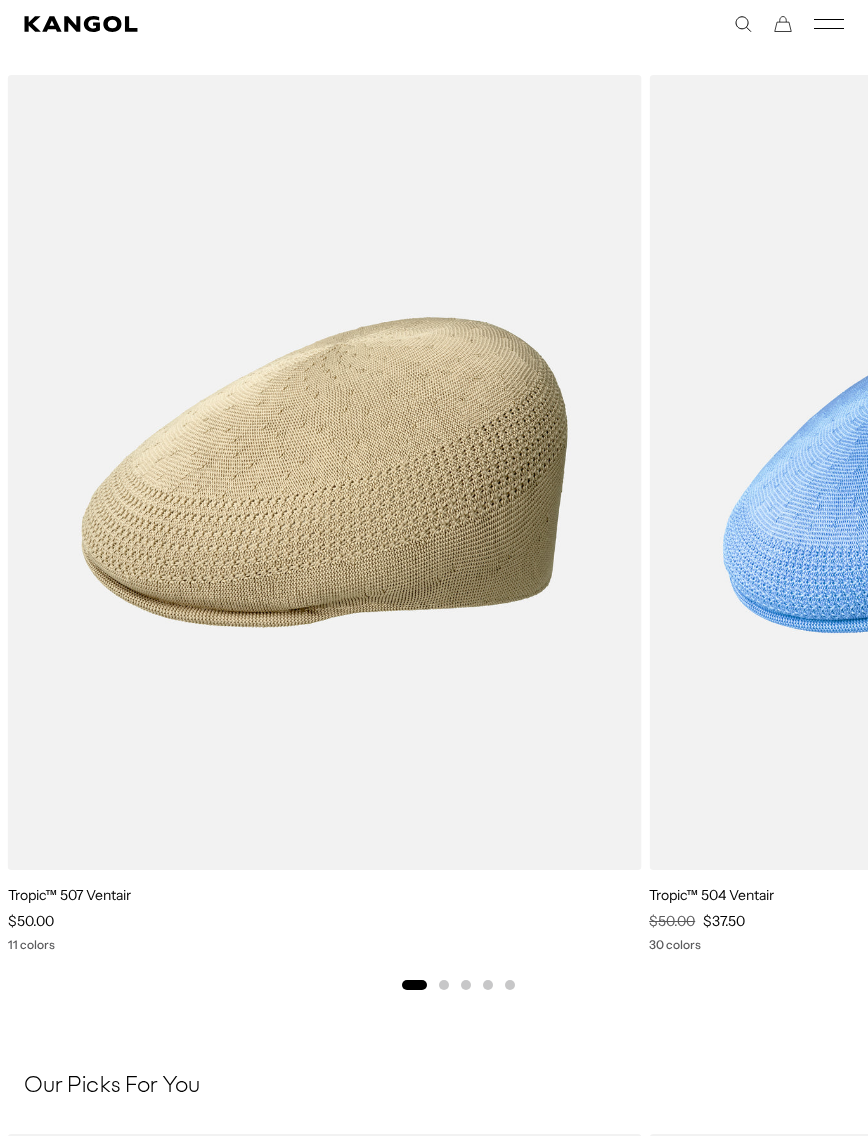 click at bounding box center [0, 0] 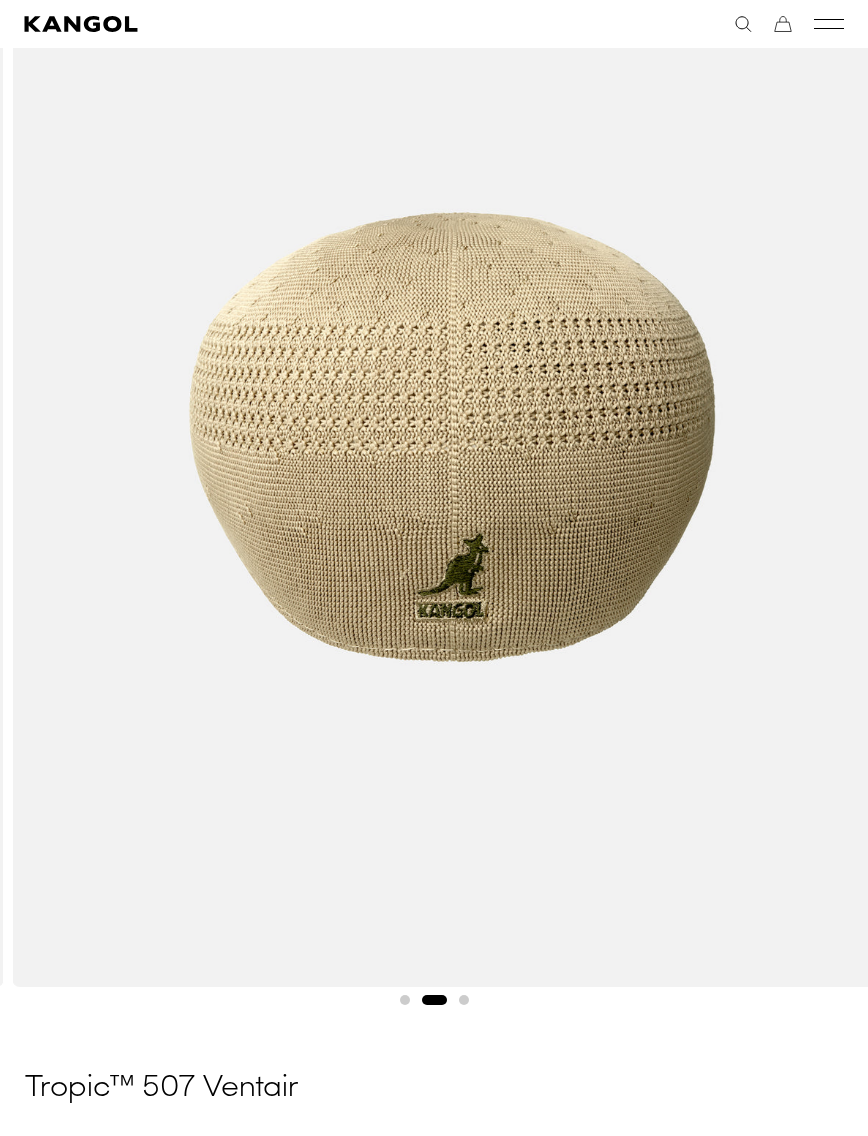 scroll, scrollTop: 288, scrollLeft: 0, axis: vertical 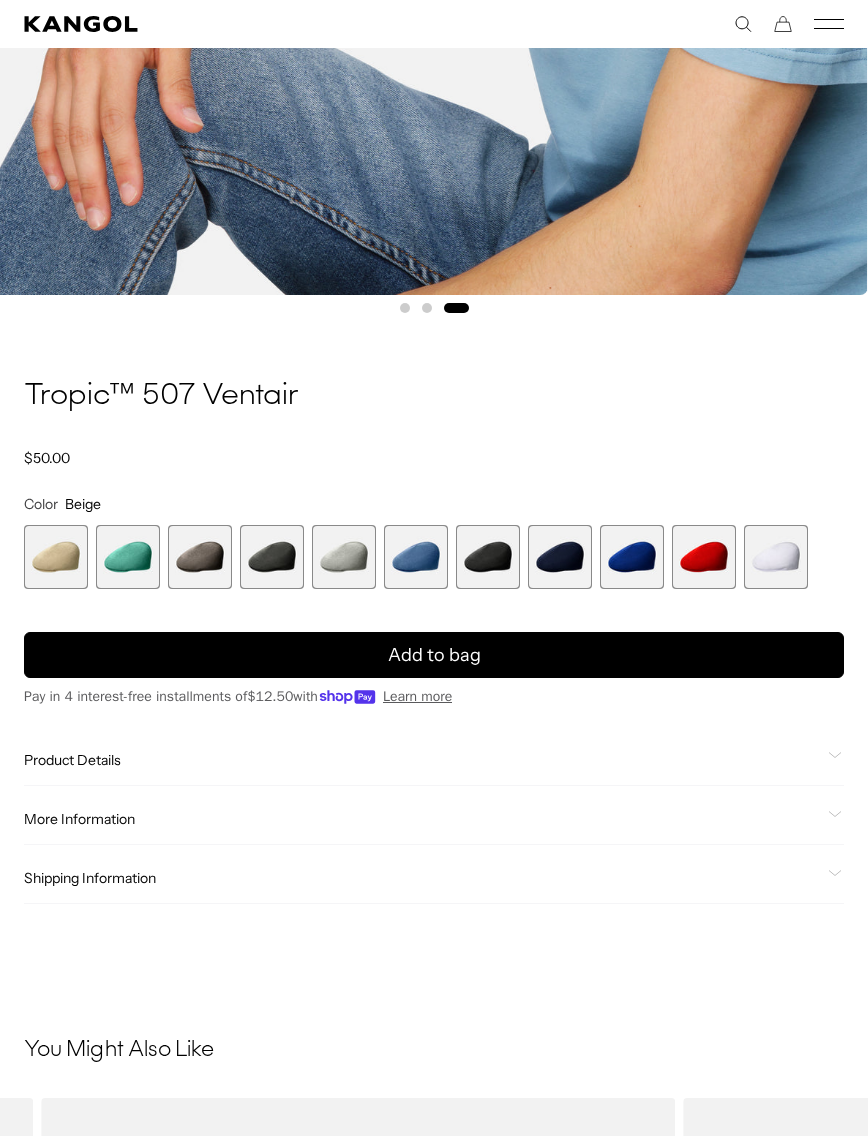 click at bounding box center [488, 557] 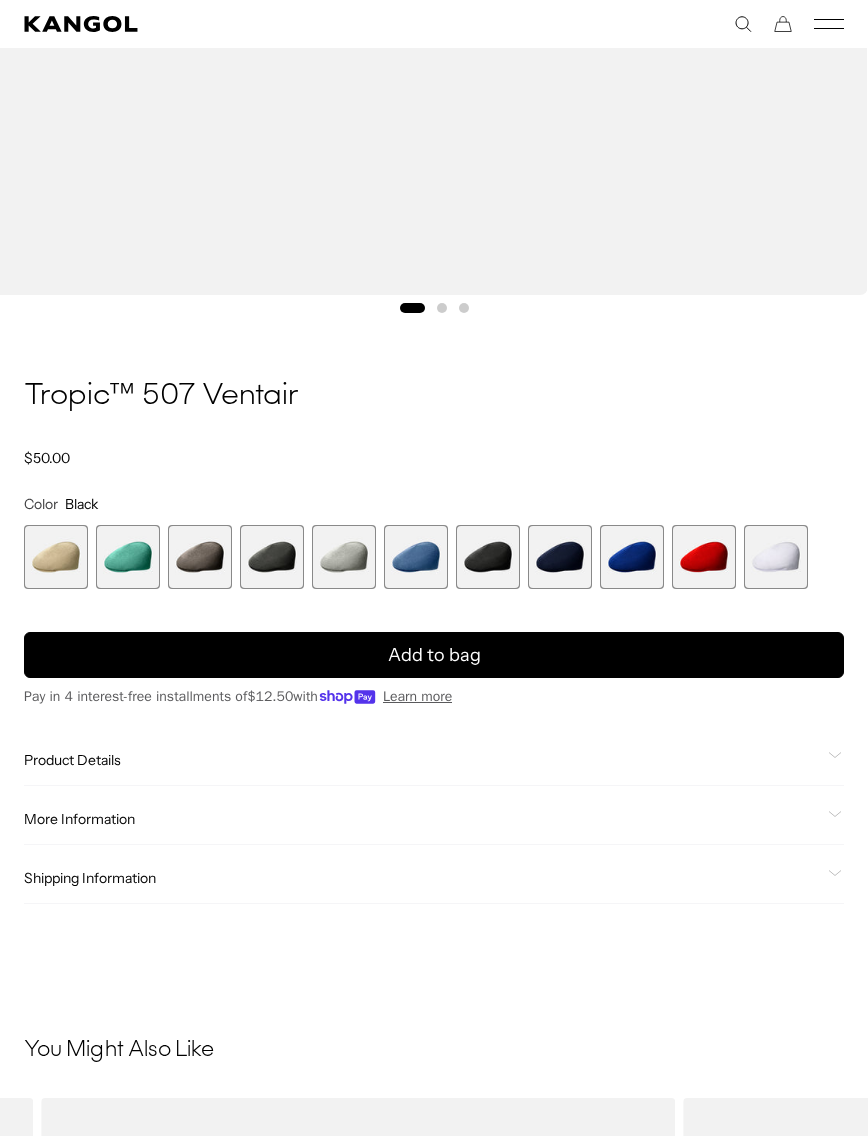 scroll, scrollTop: 882, scrollLeft: 0, axis: vertical 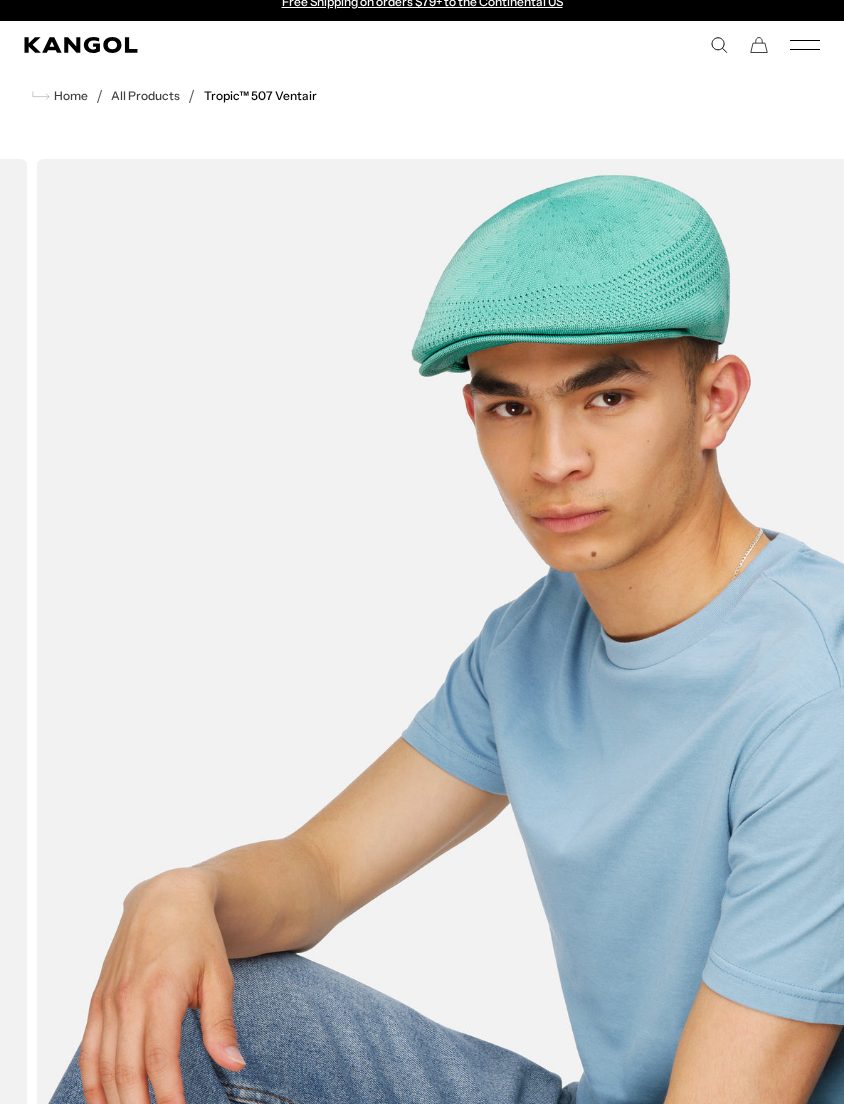 click 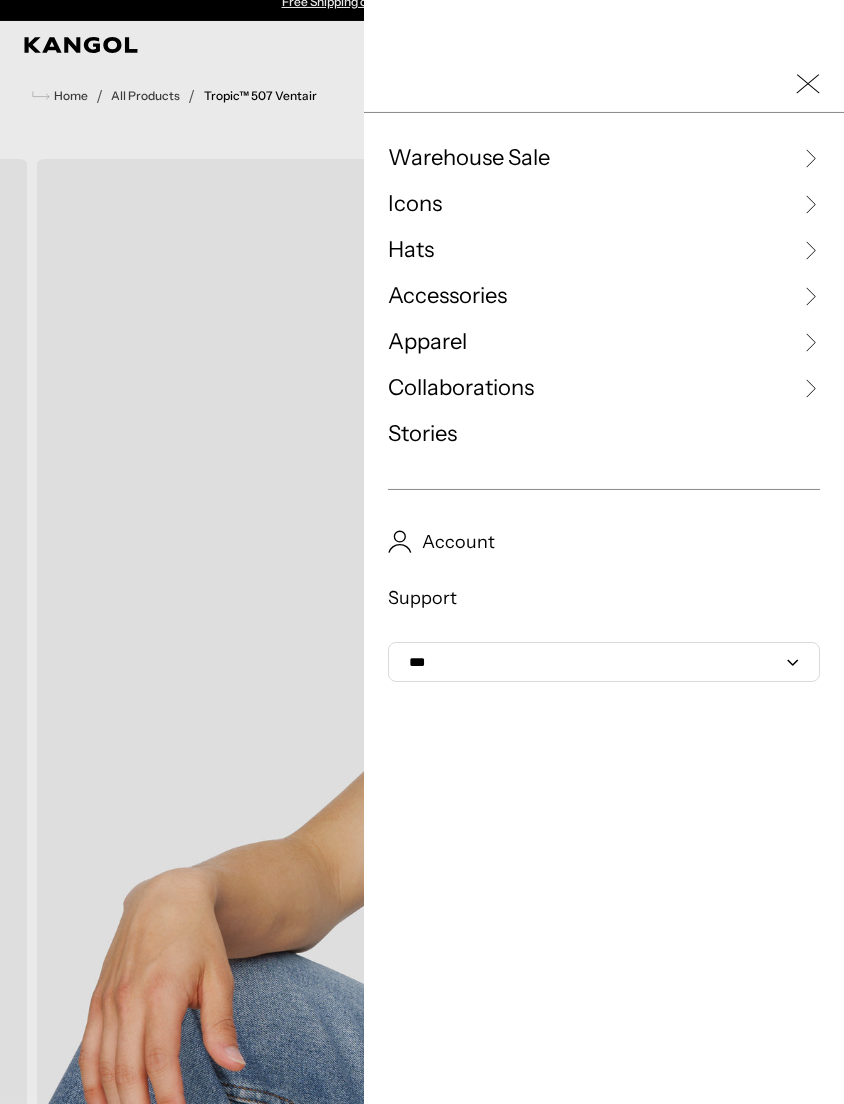 click on "Hats" at bounding box center [604, 250] 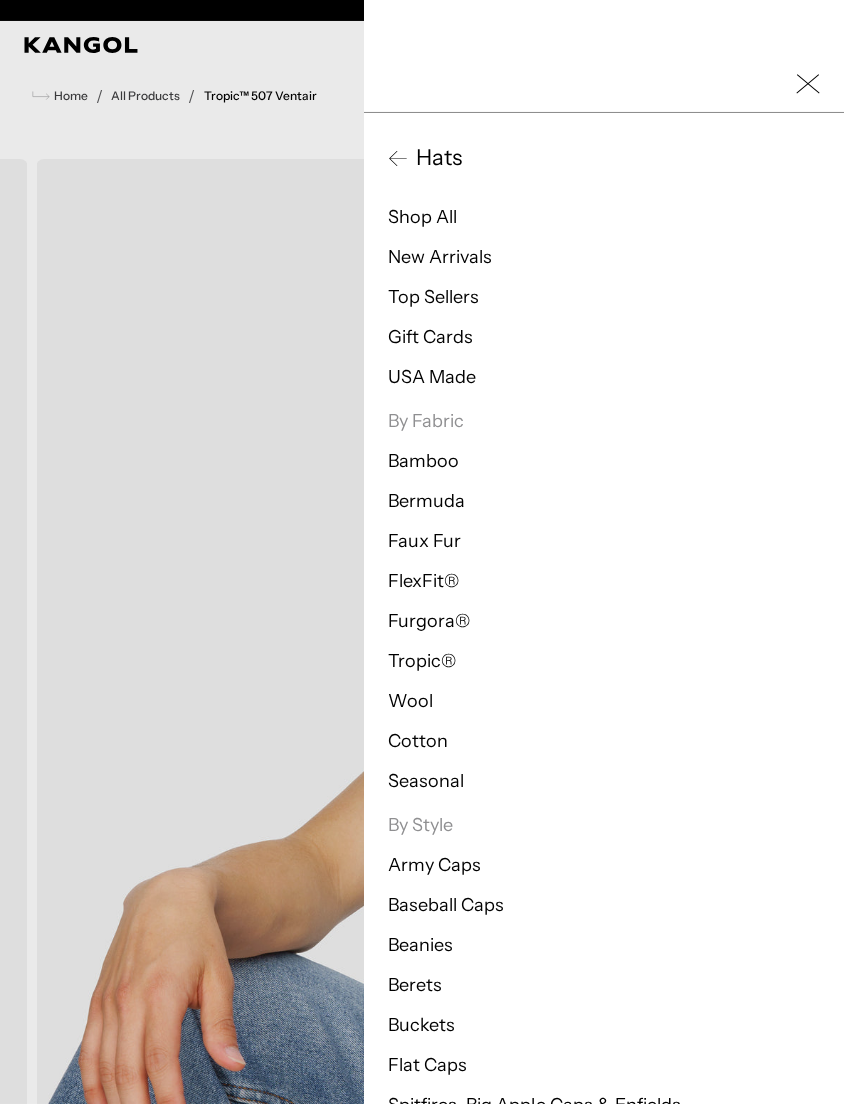 scroll, scrollTop: 0, scrollLeft: 412, axis: horizontal 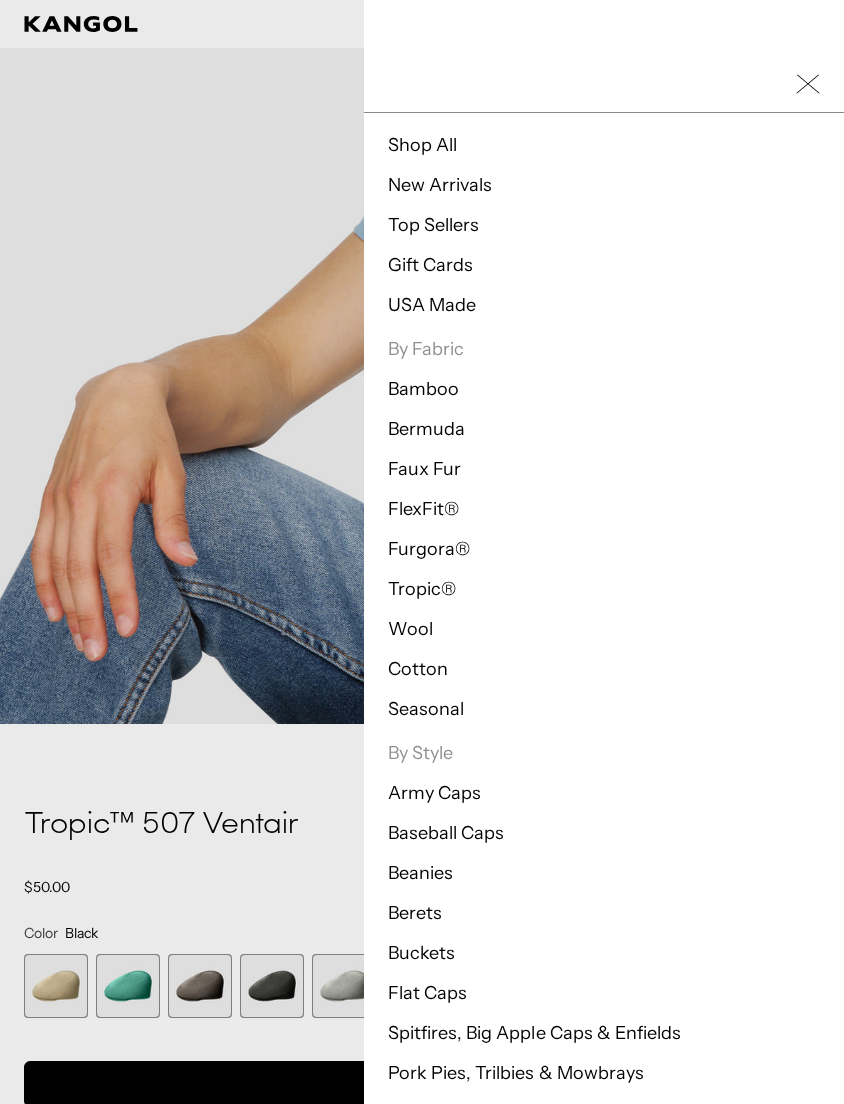 click on "Top Sellers" at bounding box center (604, 225) 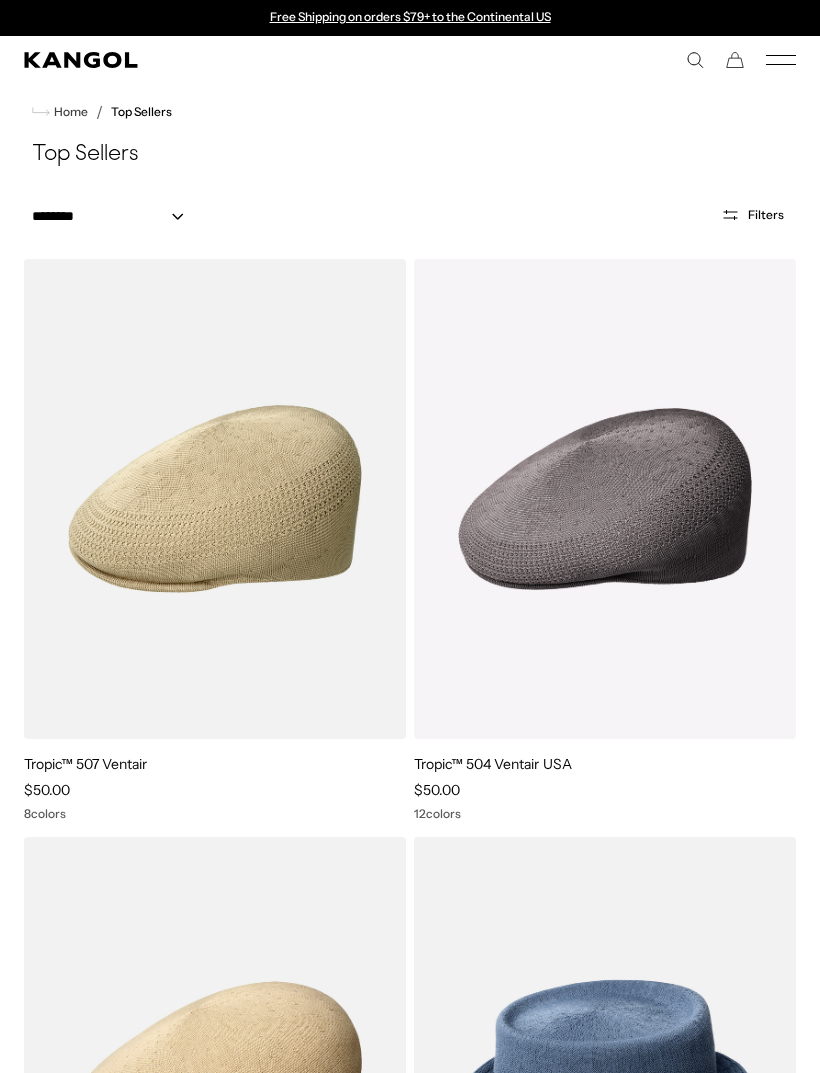 scroll, scrollTop: 0, scrollLeft: 0, axis: both 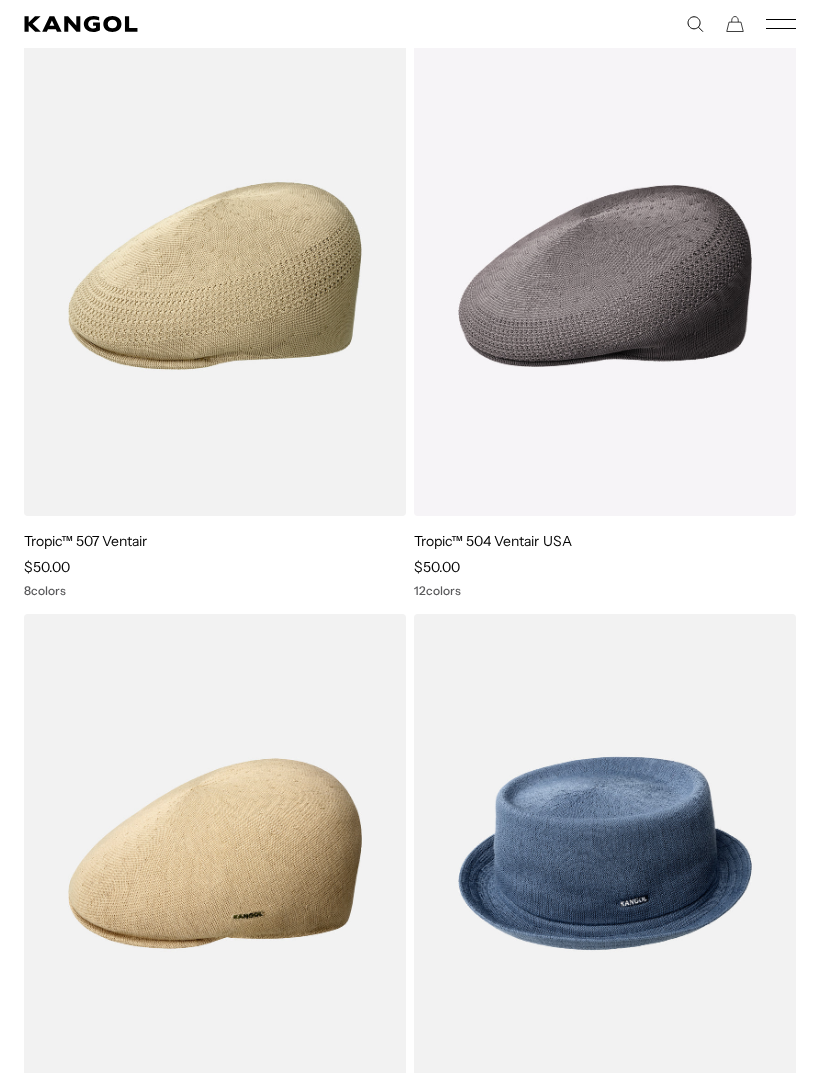 click at bounding box center [0, 0] 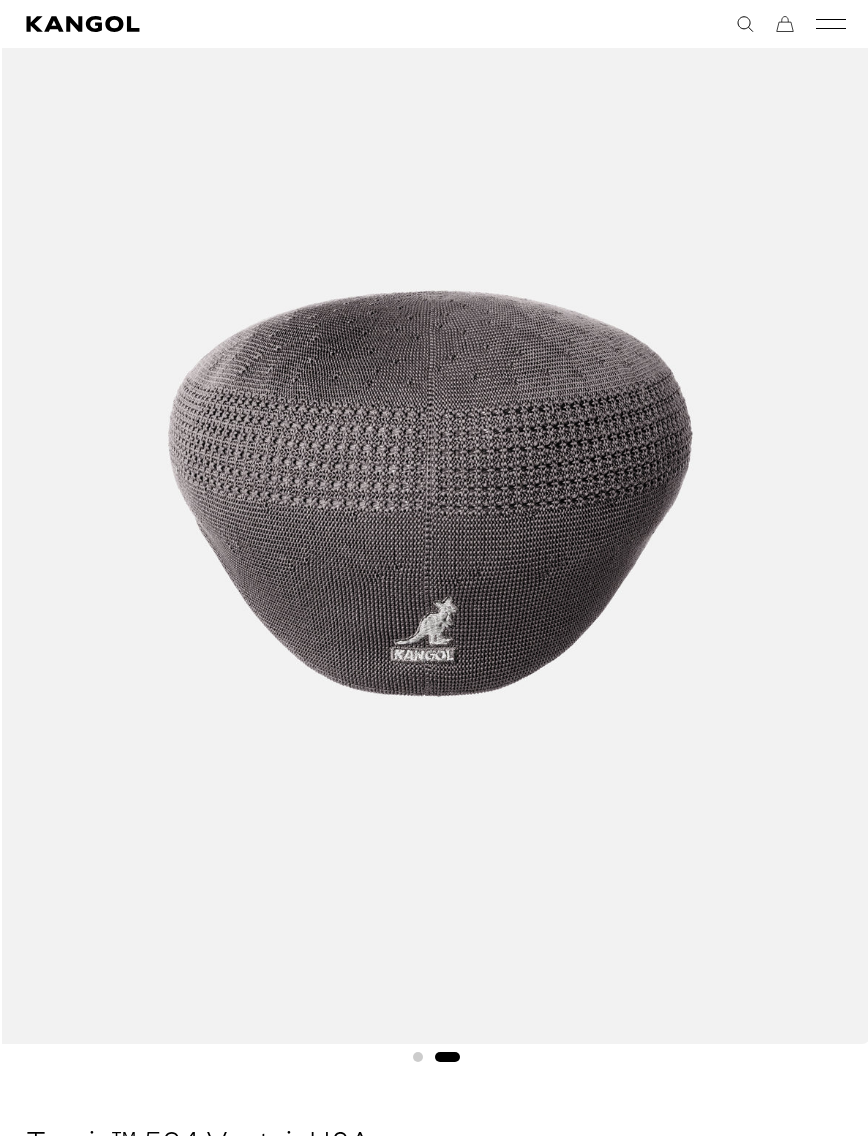 scroll, scrollTop: 231, scrollLeft: 0, axis: vertical 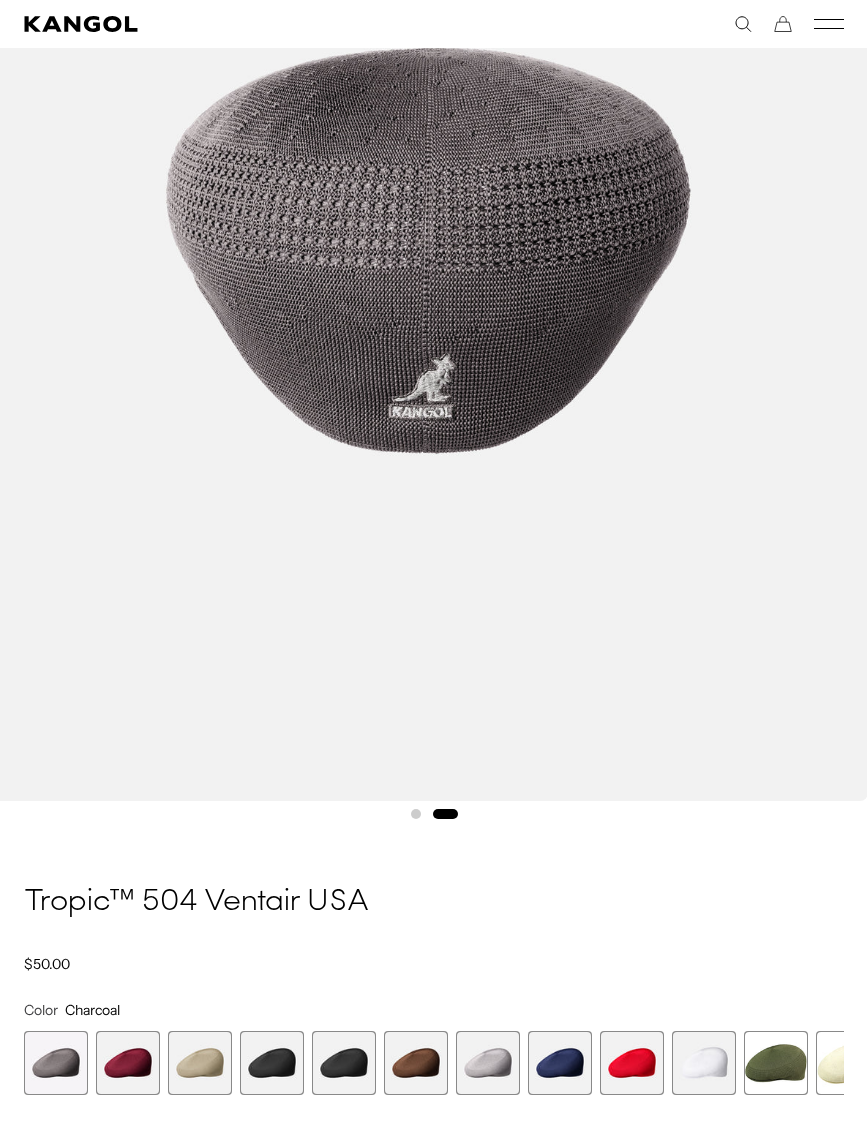 click at bounding box center [344, 1063] 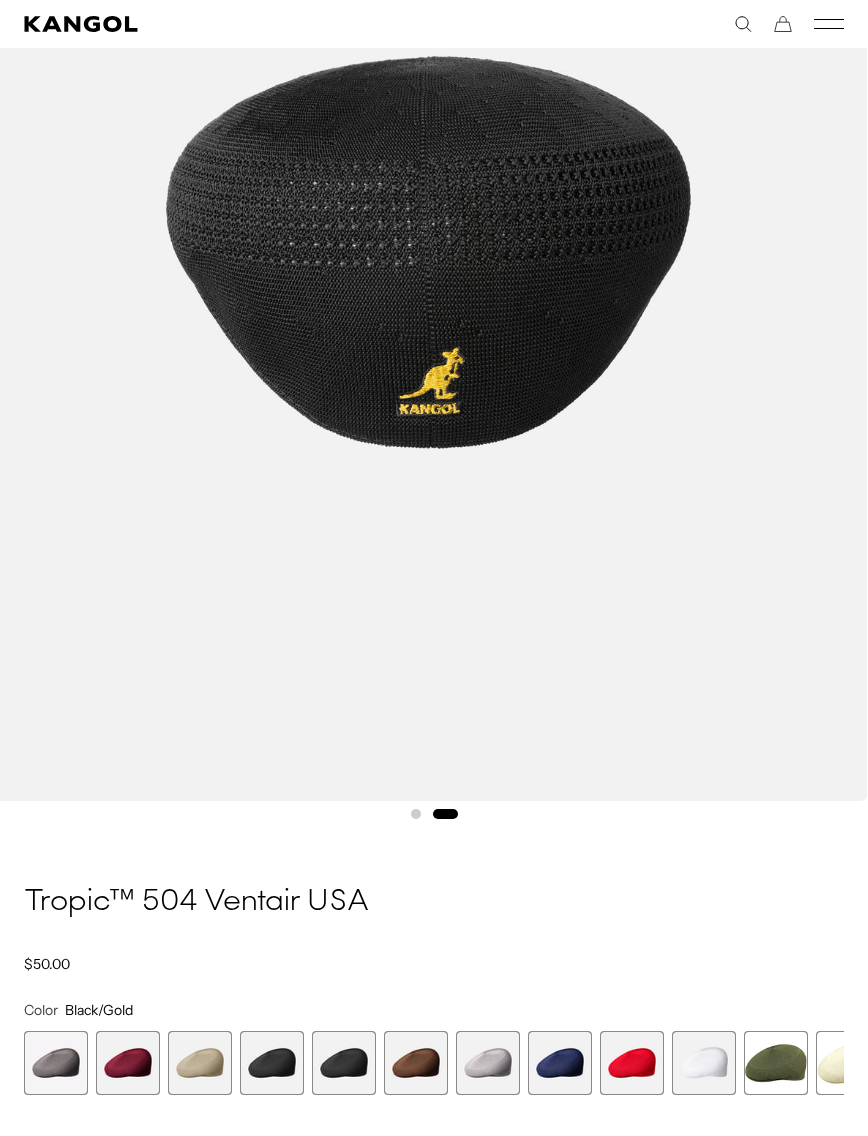 scroll, scrollTop: 0, scrollLeft: 0, axis: both 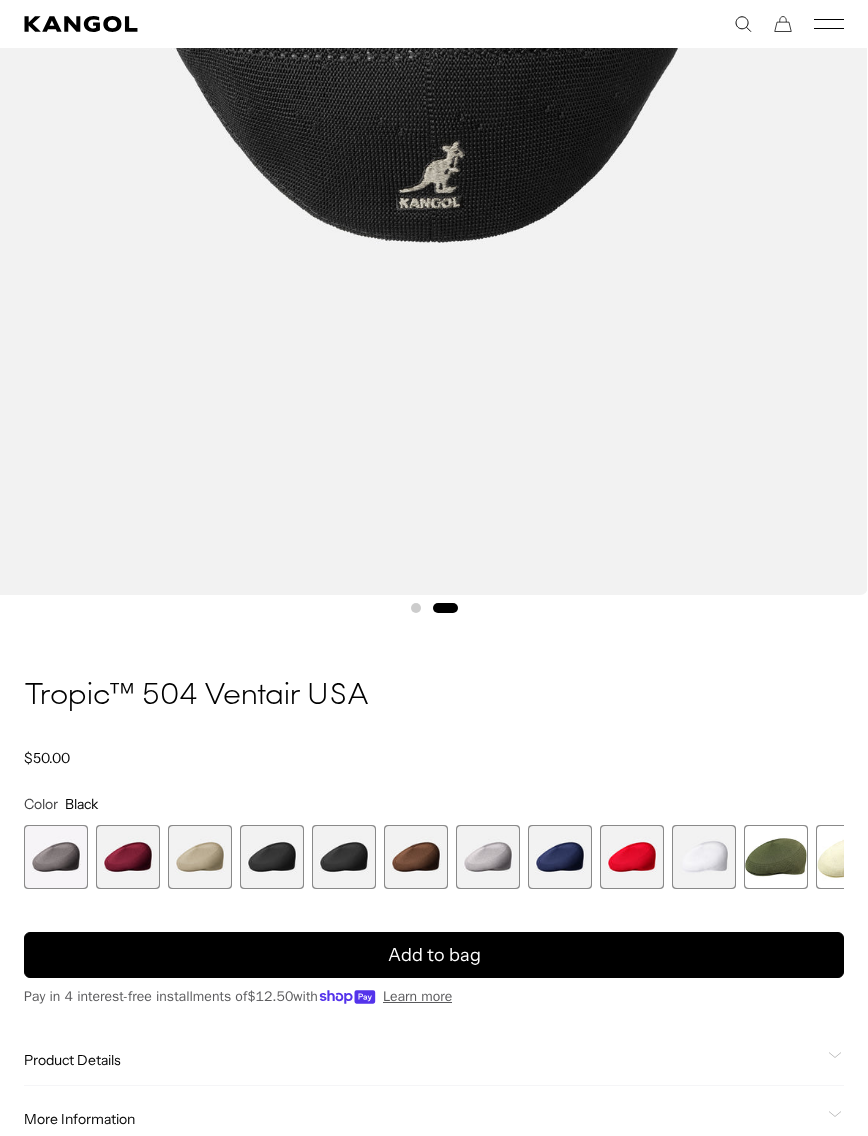 click on "Add to bag" at bounding box center (434, 955) 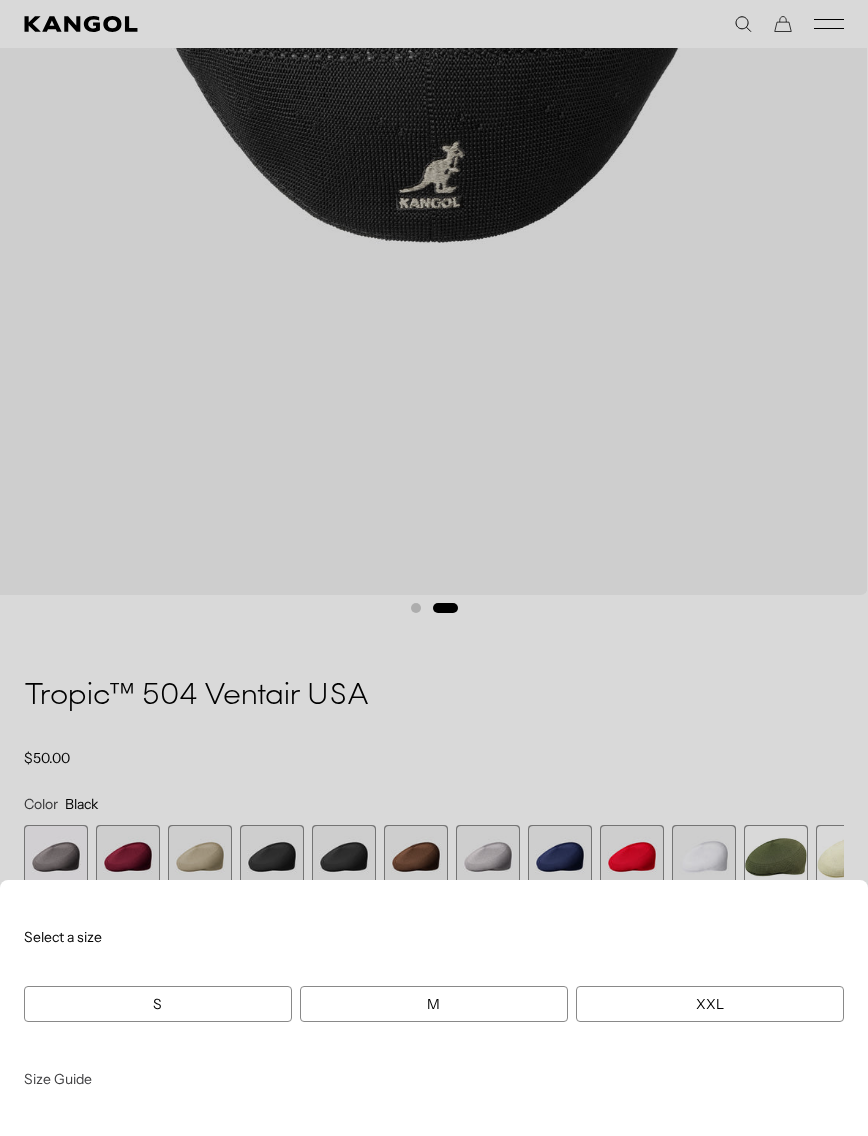 scroll, scrollTop: 0, scrollLeft: 0, axis: both 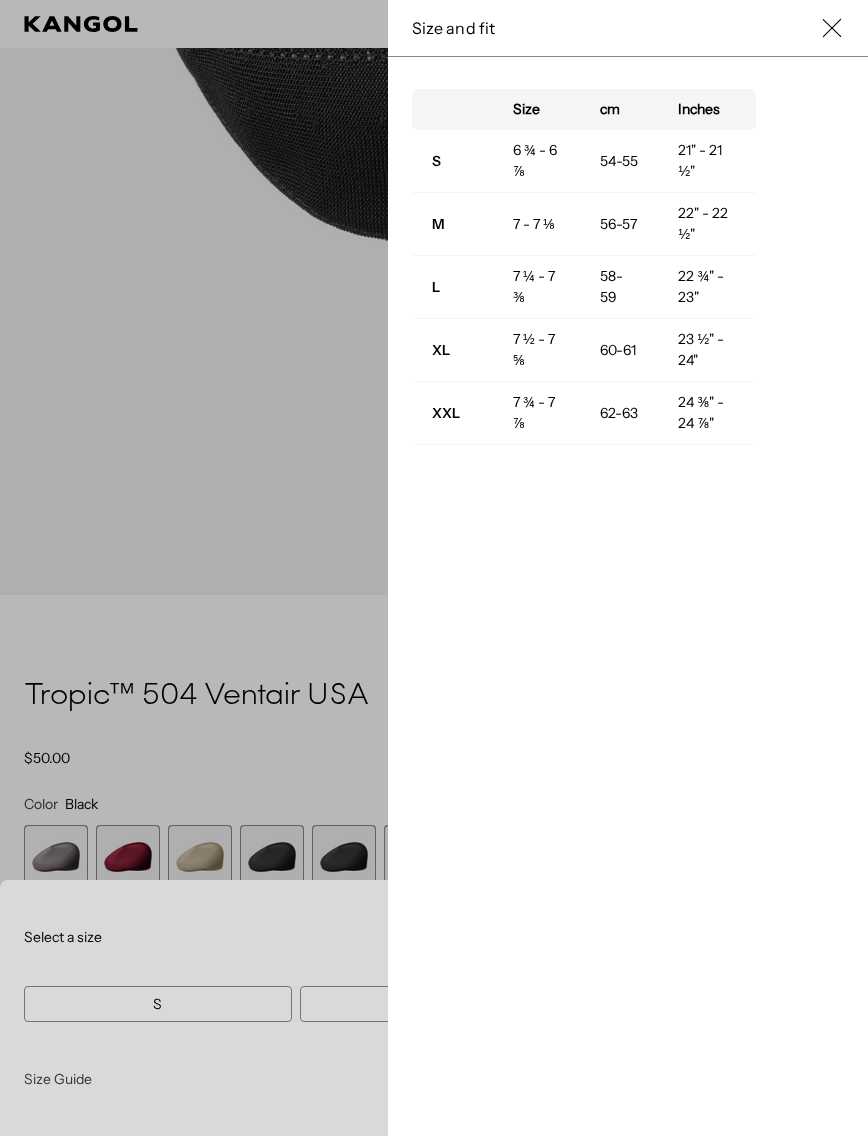click on "Size and fit
Close" at bounding box center [628, 28] 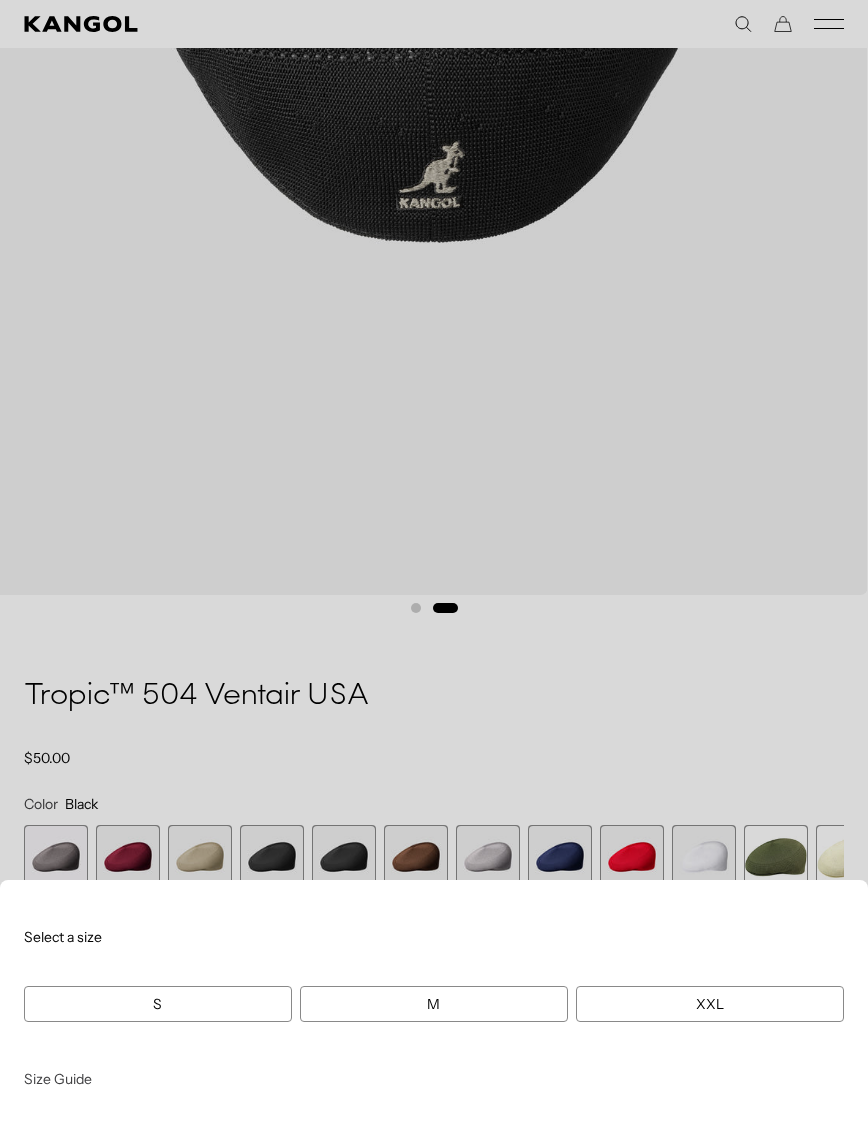 scroll, scrollTop: 0, scrollLeft: 412, axis: horizontal 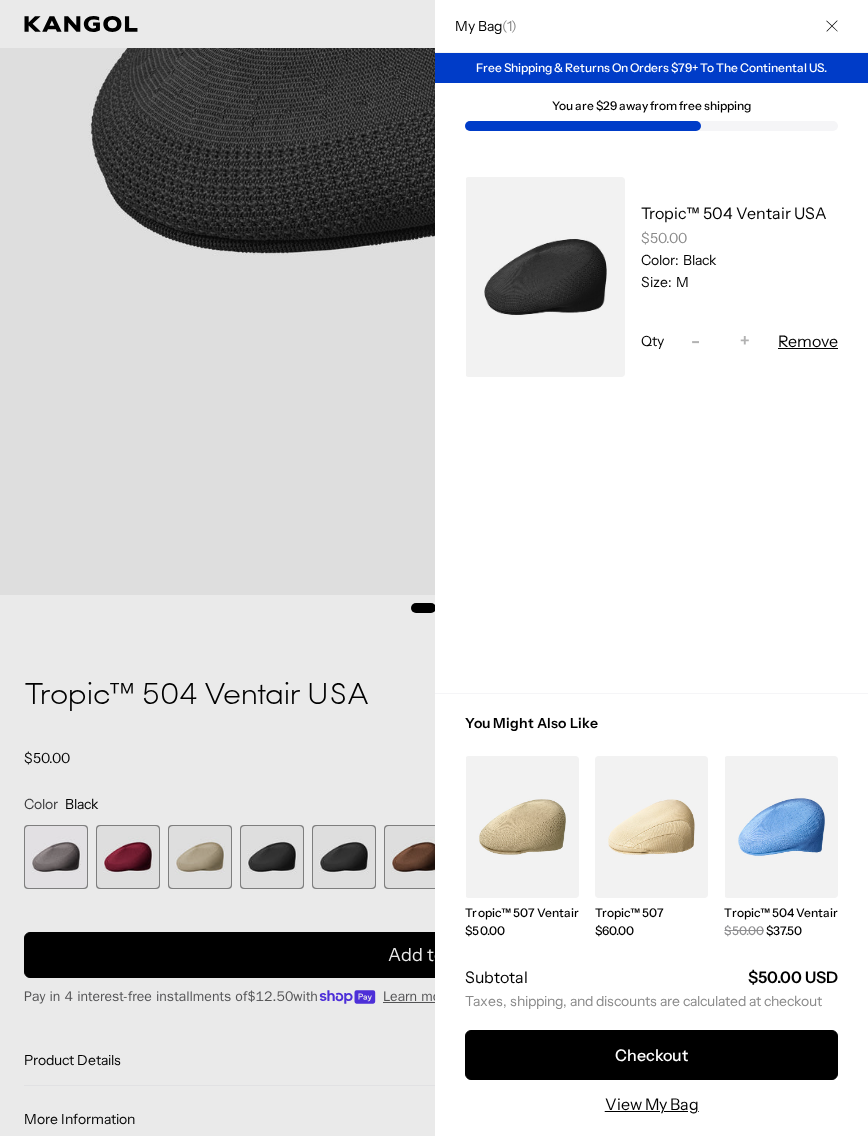 click at bounding box center (434, 568) 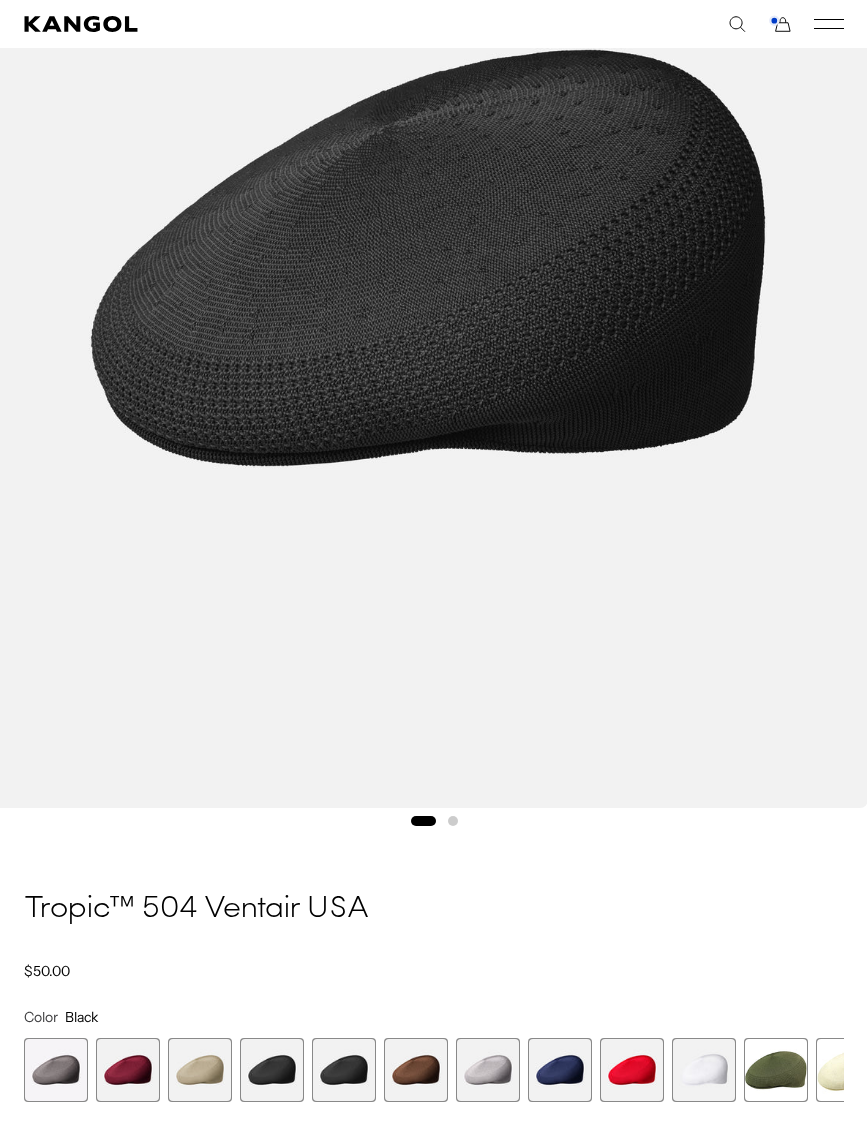 scroll, scrollTop: 440, scrollLeft: 0, axis: vertical 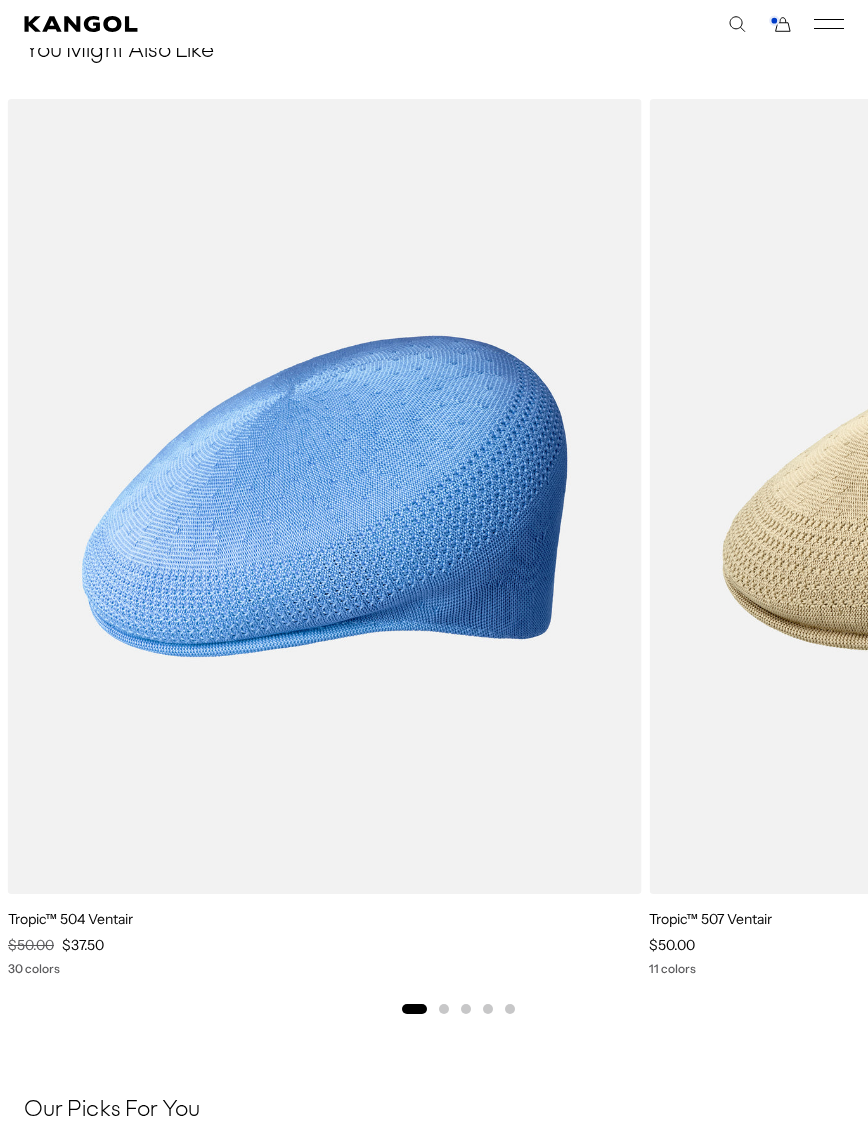 click at bounding box center [0, 0] 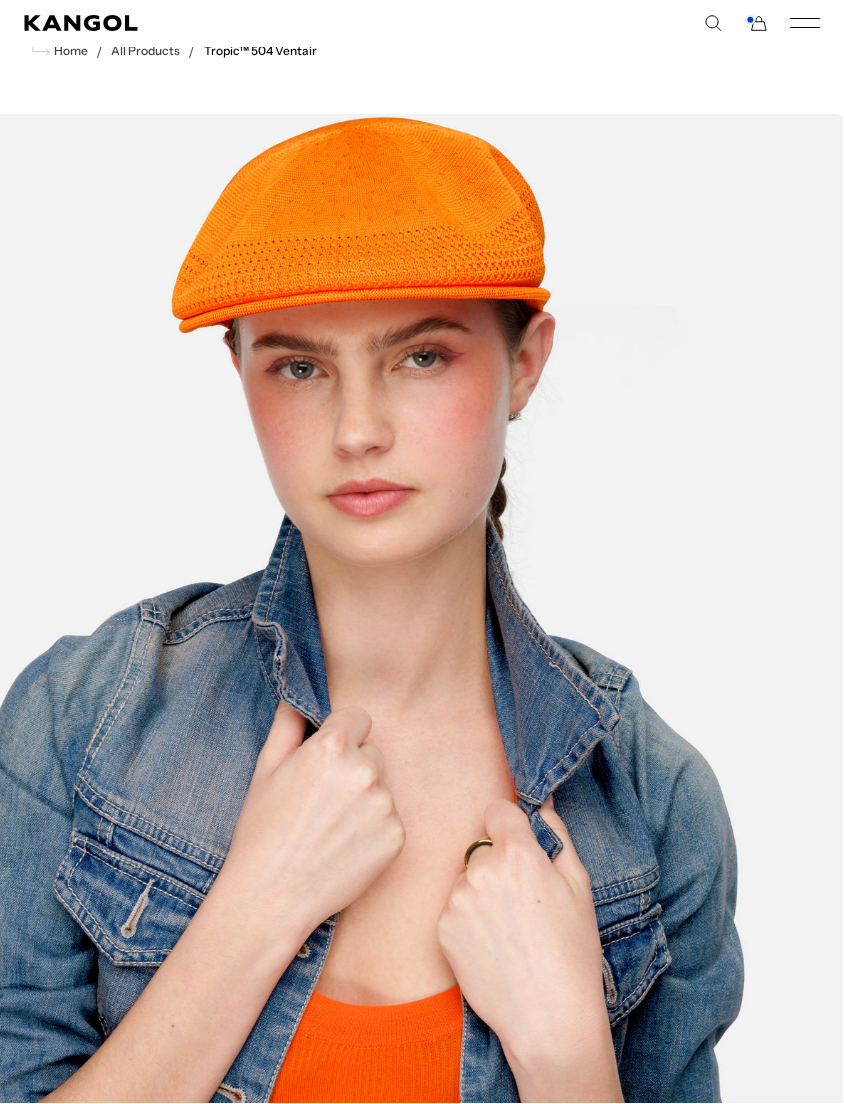 scroll, scrollTop: 62, scrollLeft: 0, axis: vertical 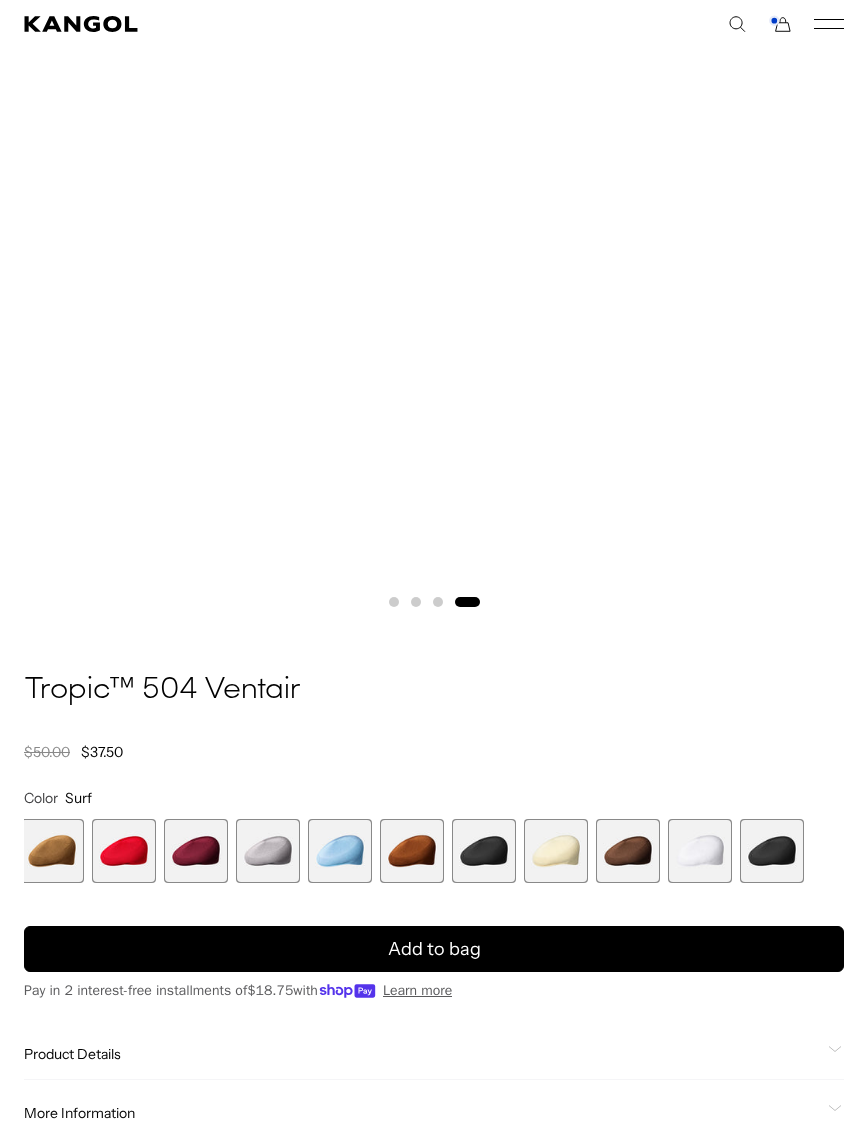 click at bounding box center (772, 851) 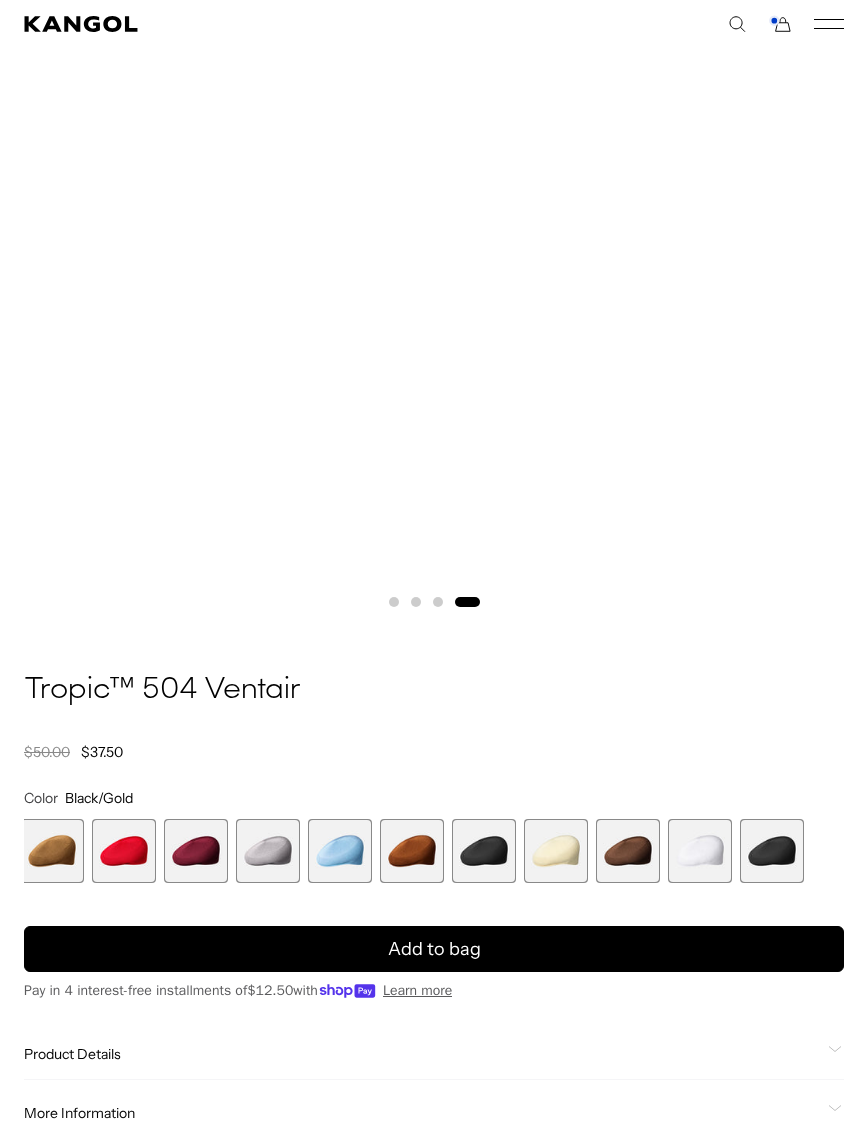 scroll, scrollTop: 0, scrollLeft: 412, axis: horizontal 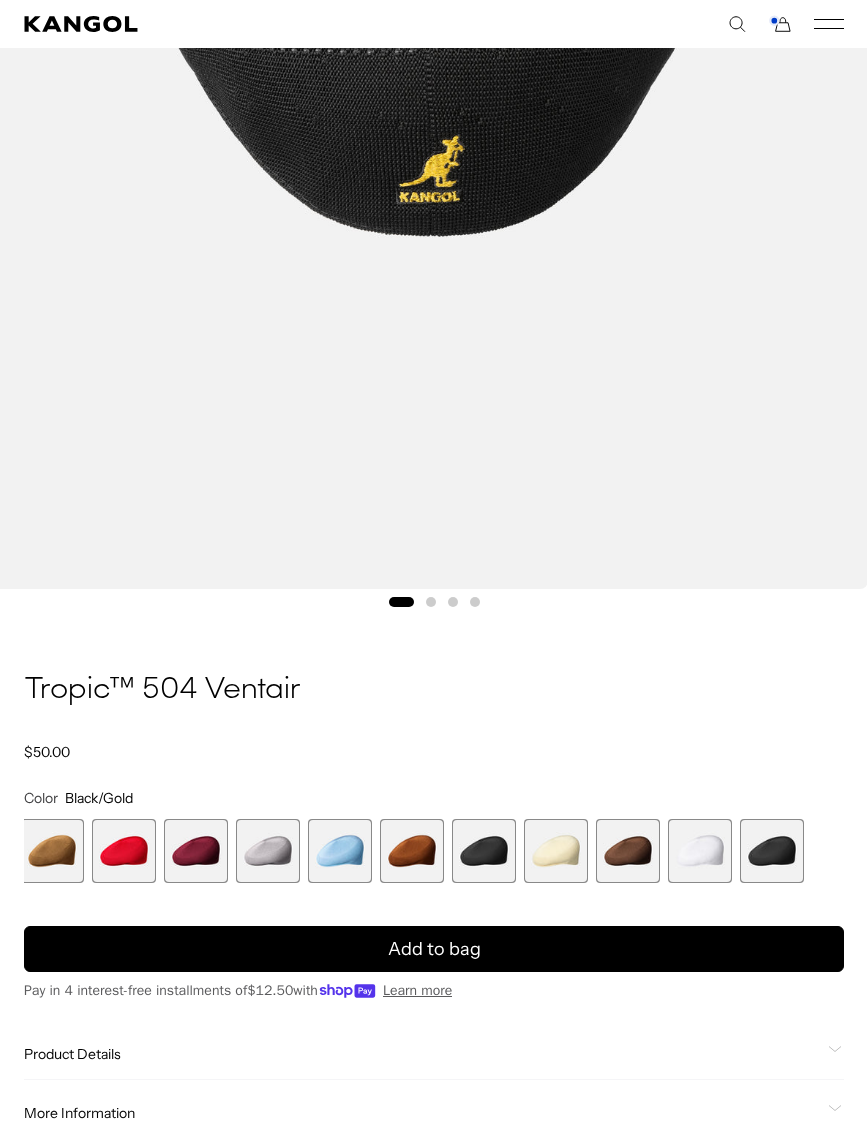 click at bounding box center [484, 851] 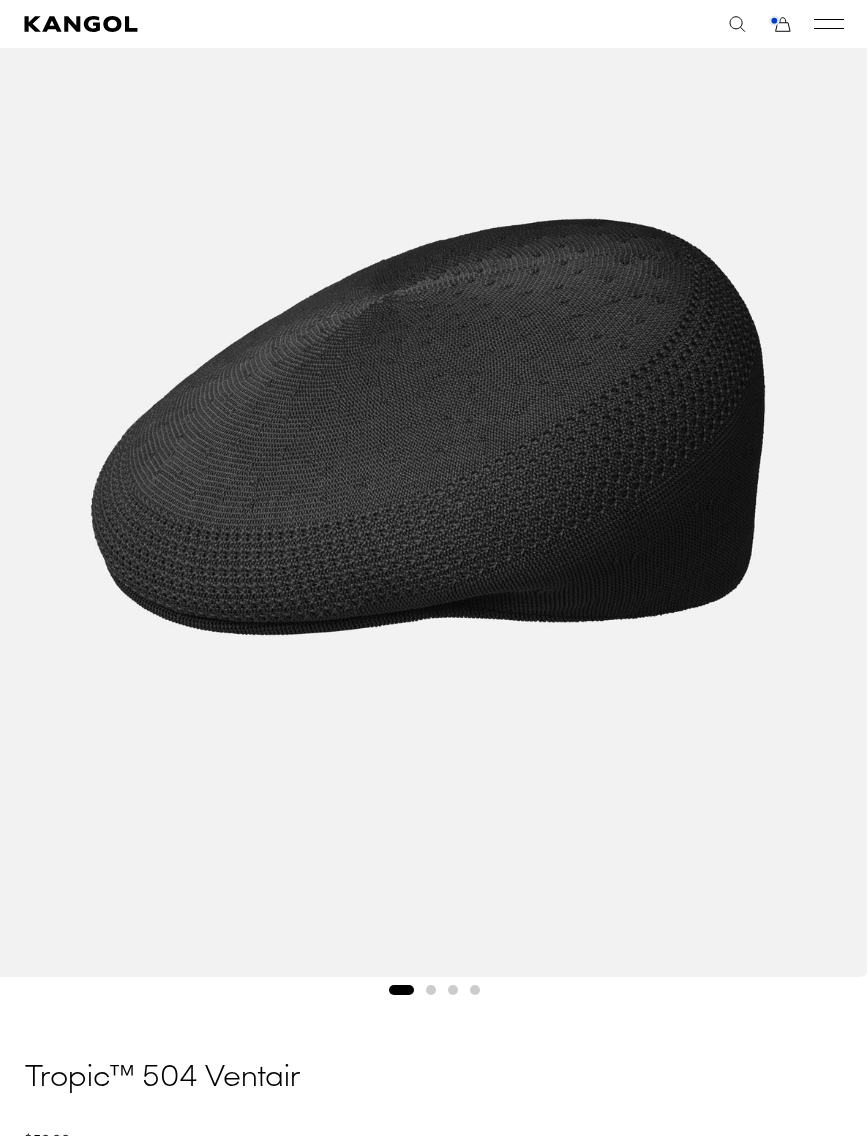 scroll, scrollTop: 295, scrollLeft: 0, axis: vertical 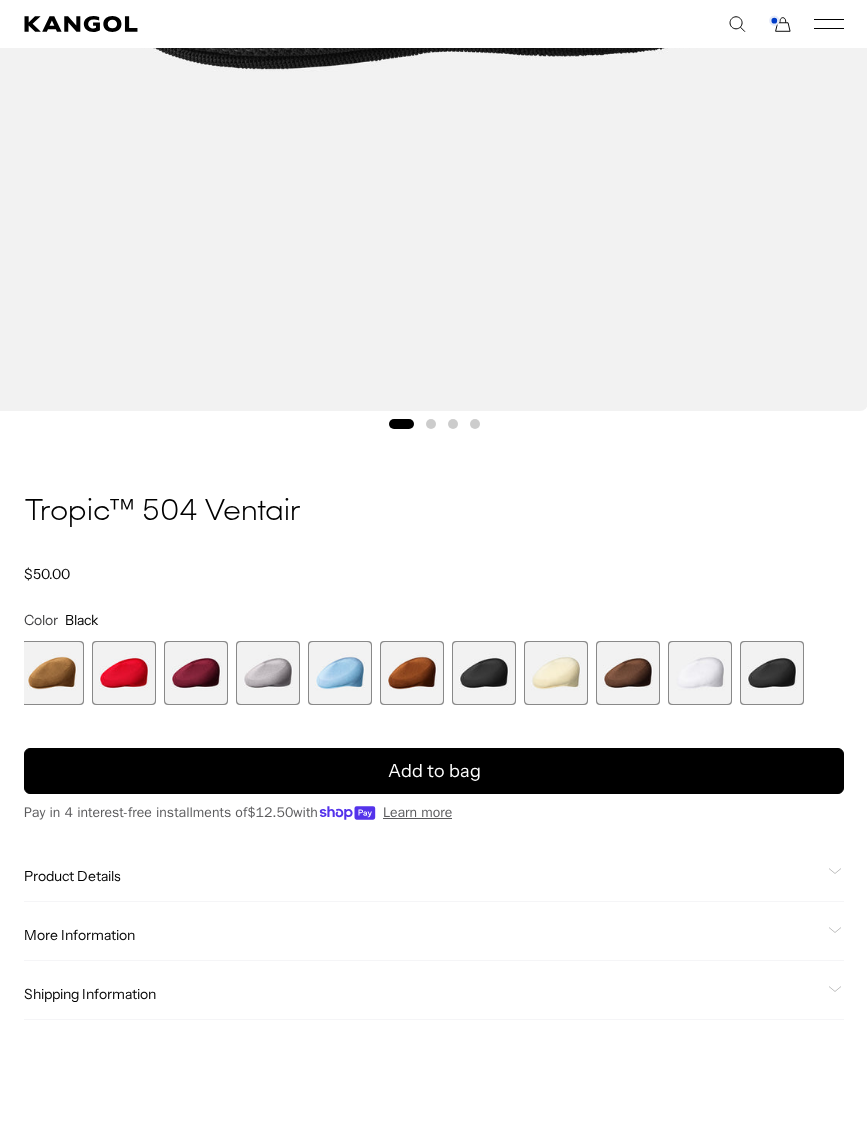 click on "Add to bag" at bounding box center (434, 771) 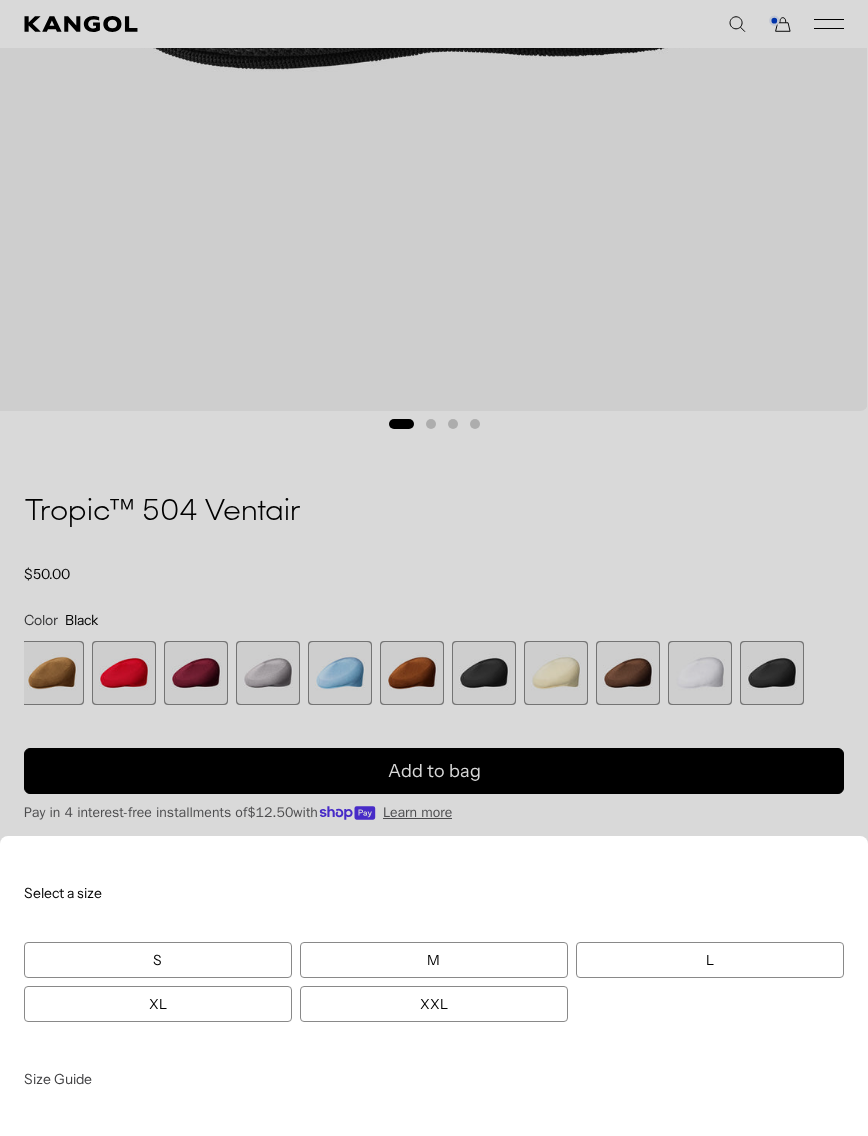 scroll, scrollTop: 0, scrollLeft: 412, axis: horizontal 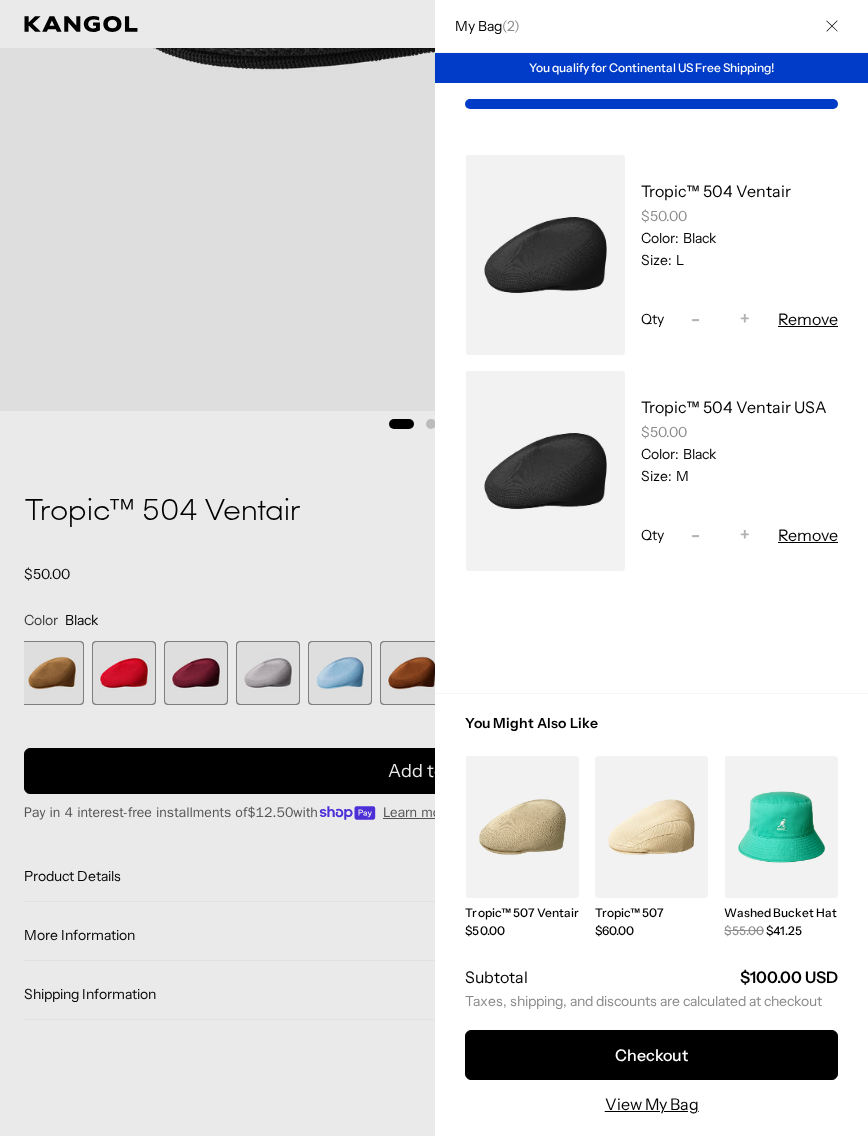 click on "Tropic™ 504 Ventair USA" at bounding box center [734, 407] 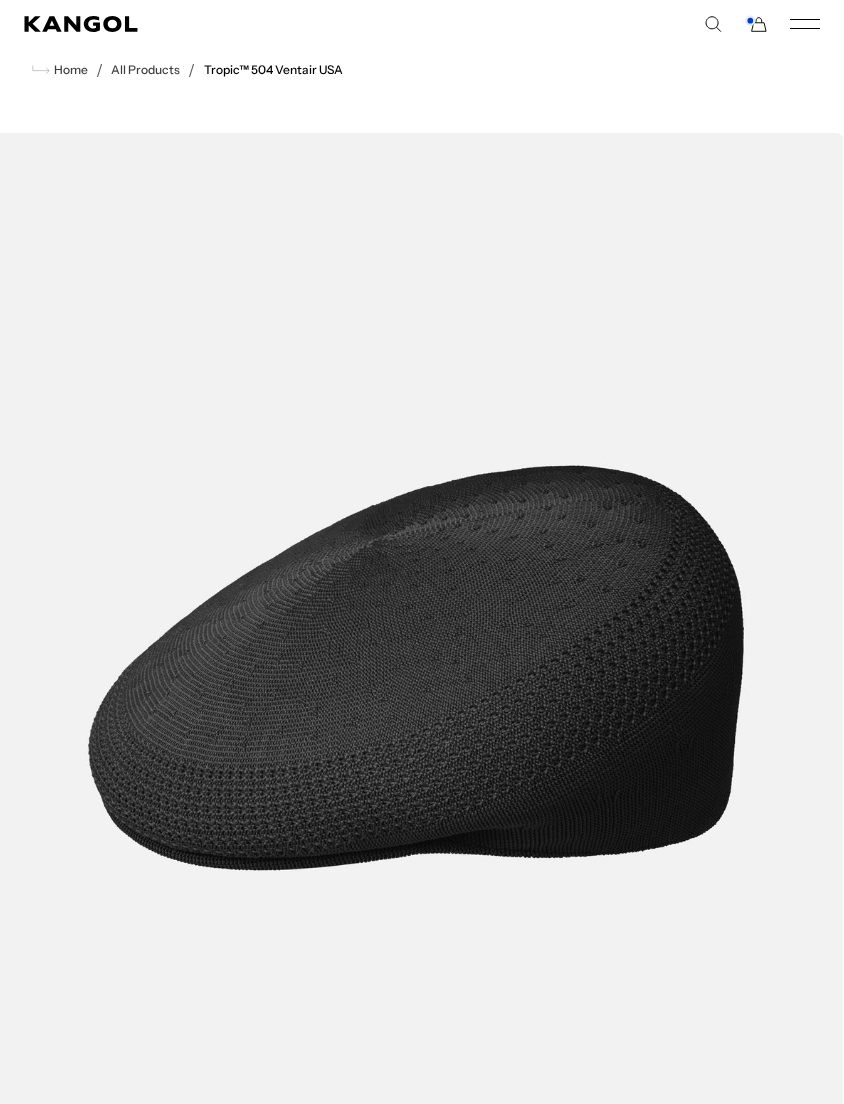 scroll, scrollTop: 0, scrollLeft: 0, axis: both 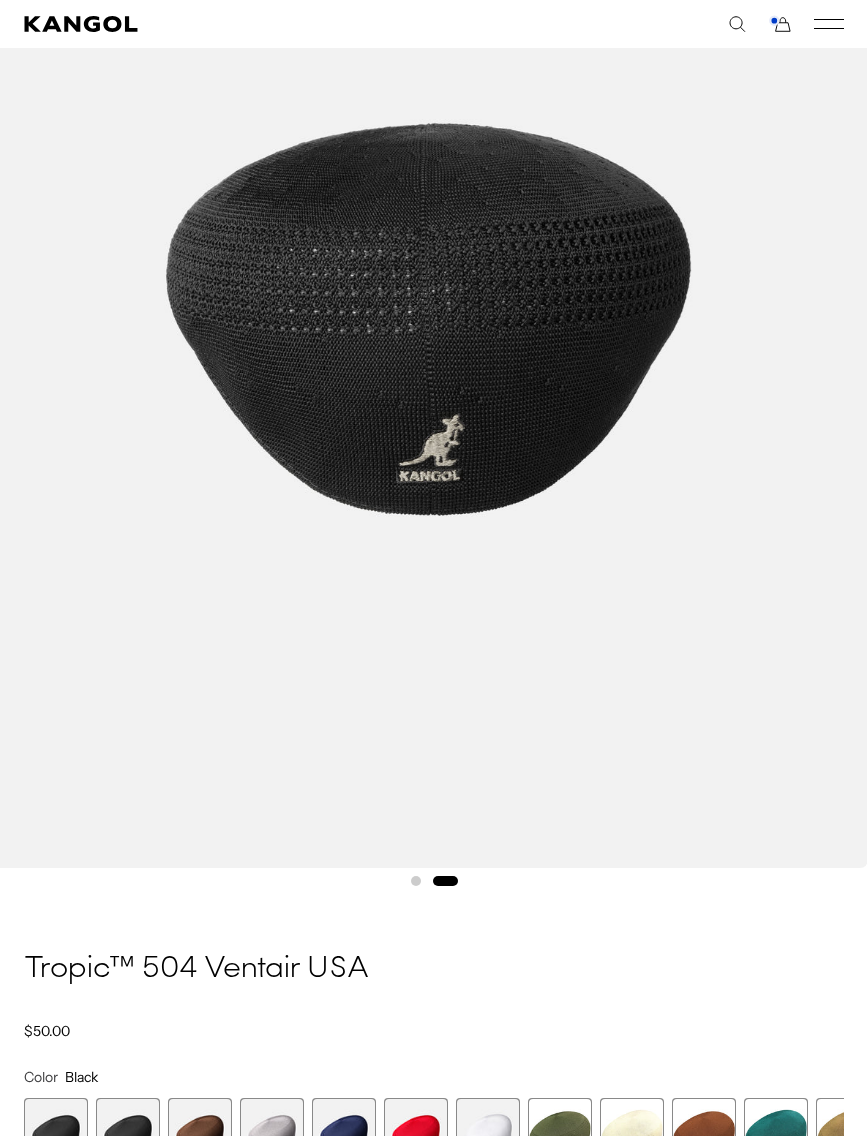 click at bounding box center (200, 1130) 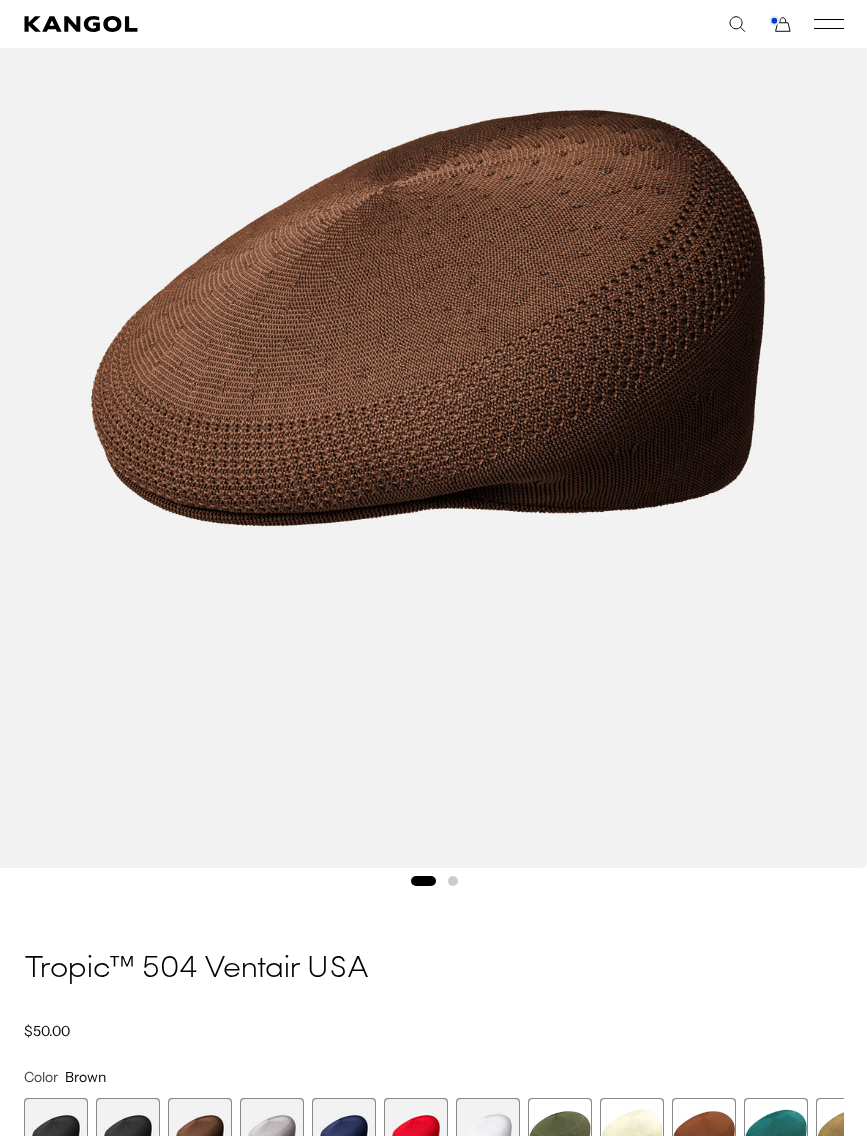 scroll, scrollTop: 0, scrollLeft: 412, axis: horizontal 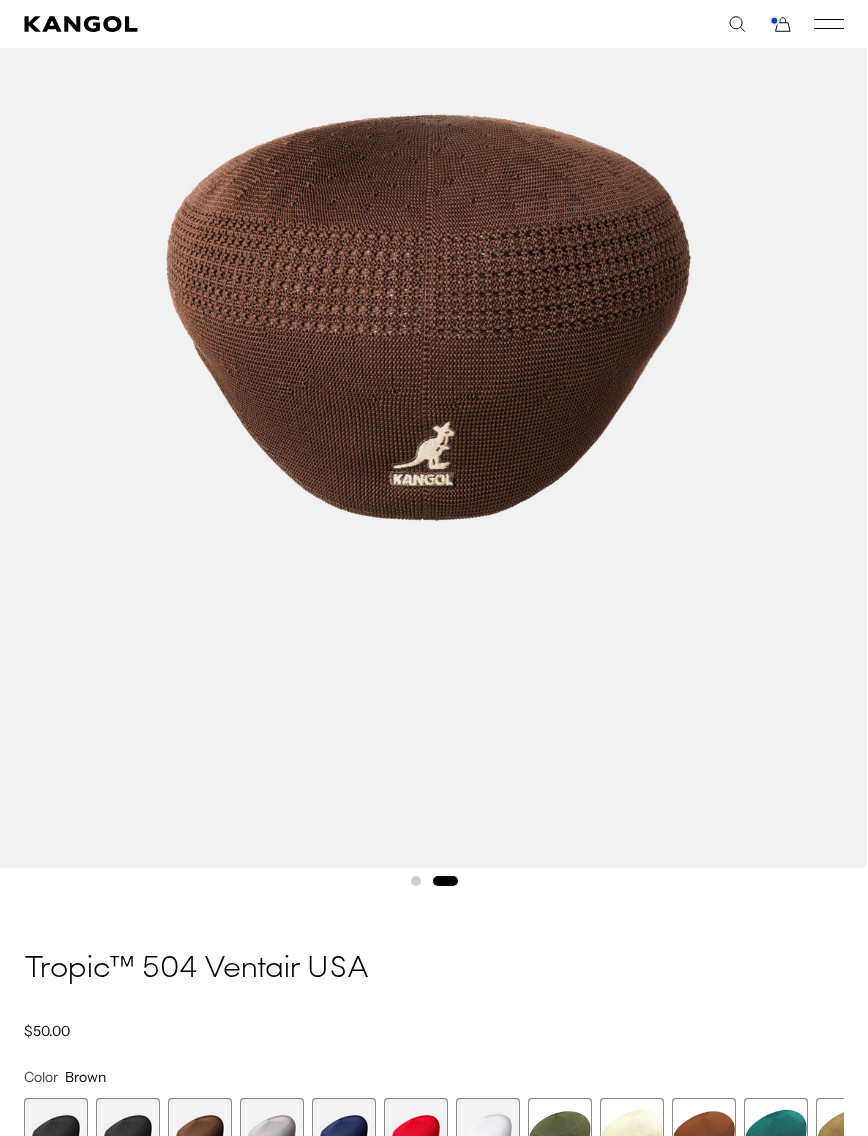 click 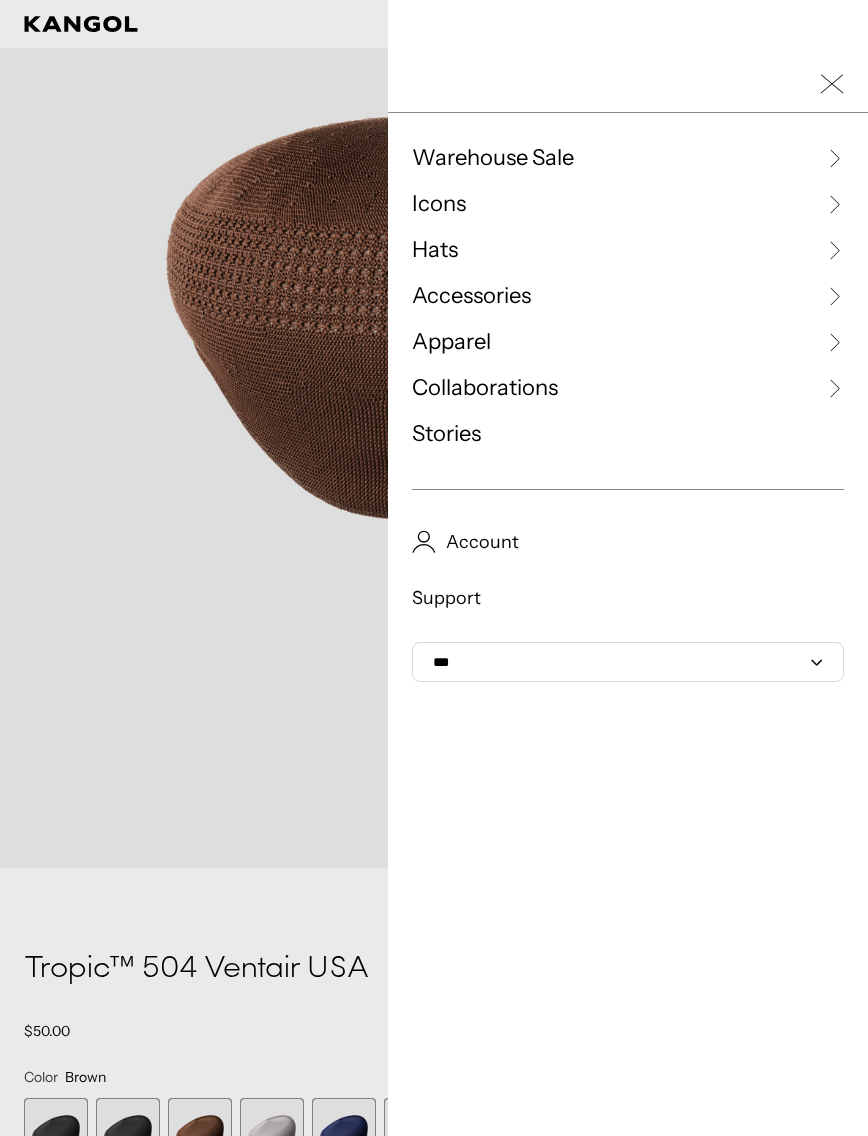 click at bounding box center [434, 568] 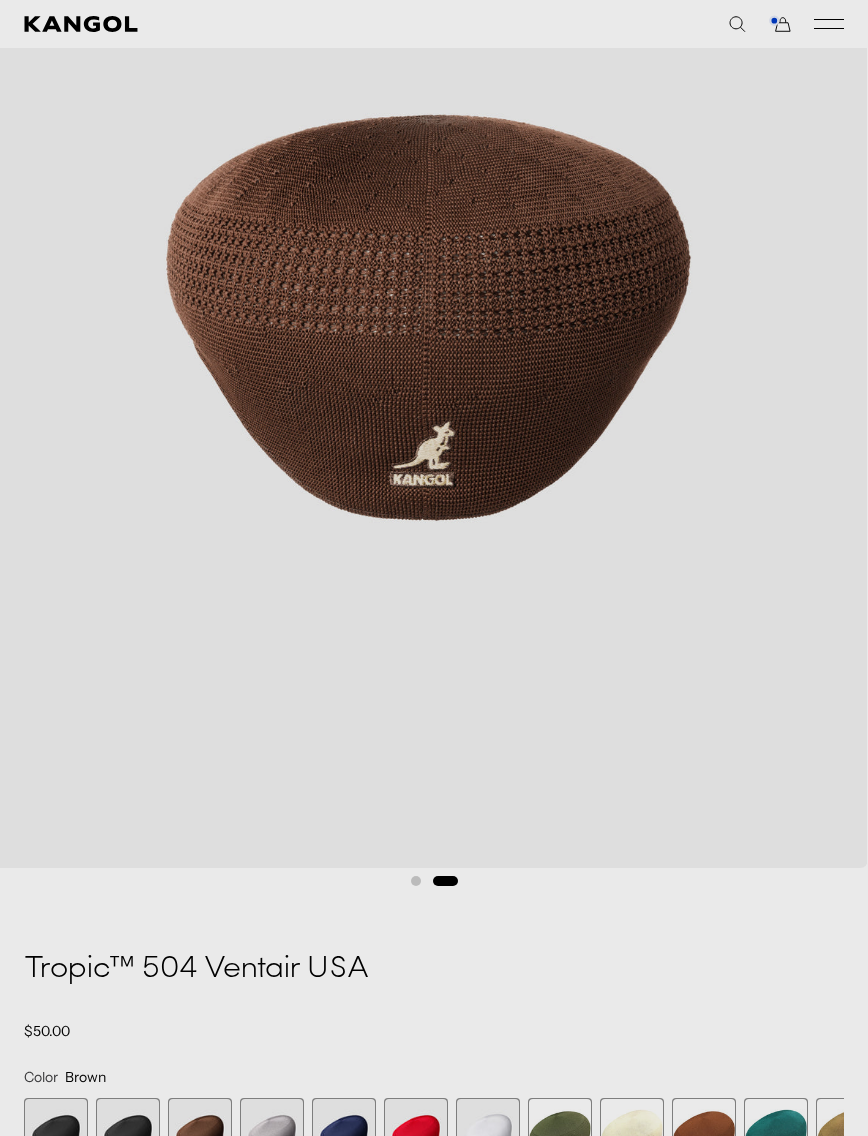 scroll, scrollTop: 0, scrollLeft: 0, axis: both 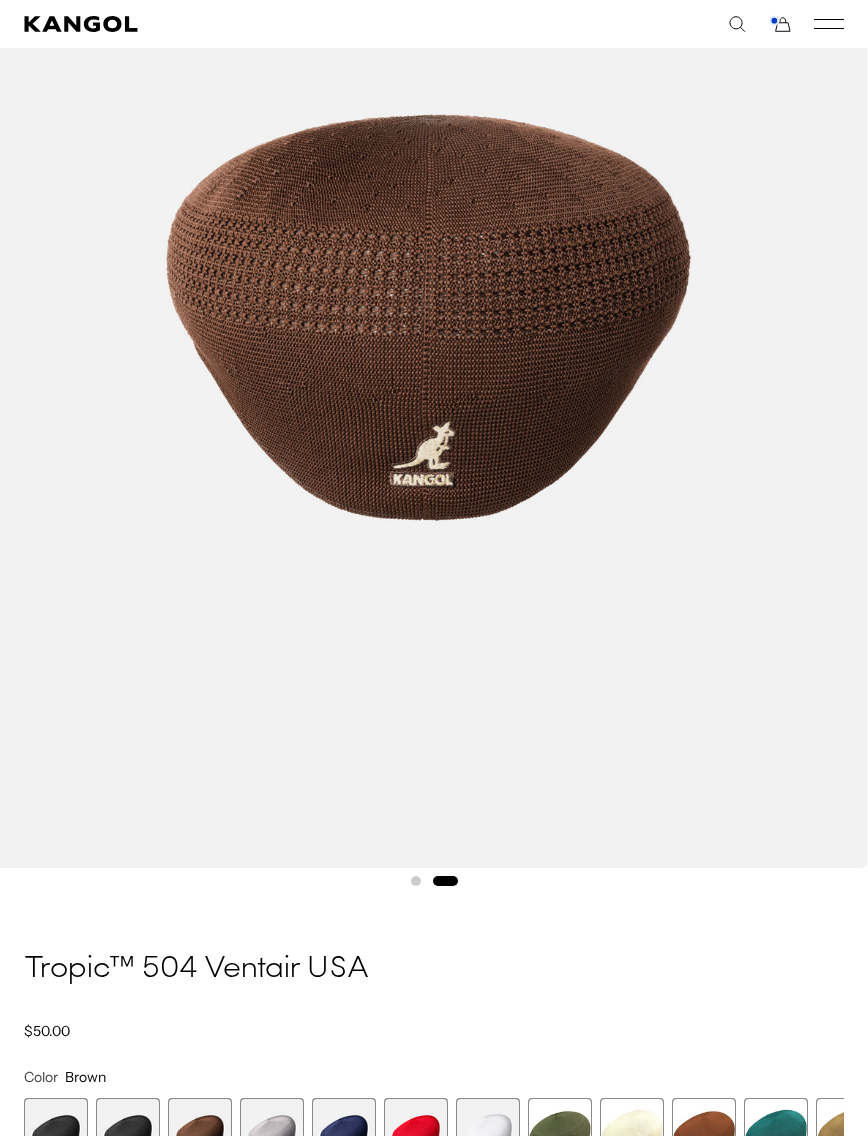 click on "Home
/
All Products
/
Tropic™ 504 Ventair USA
Tropic™ 504 Ventair USA
Regular price
$50.00
Regular price
Sale price
$50.00
Color
Brown
Previous
Next
Charcoal
Variant sold out or unavailable
Burgundy
Variant sold out or unavailable" at bounding box center (434, 1213) 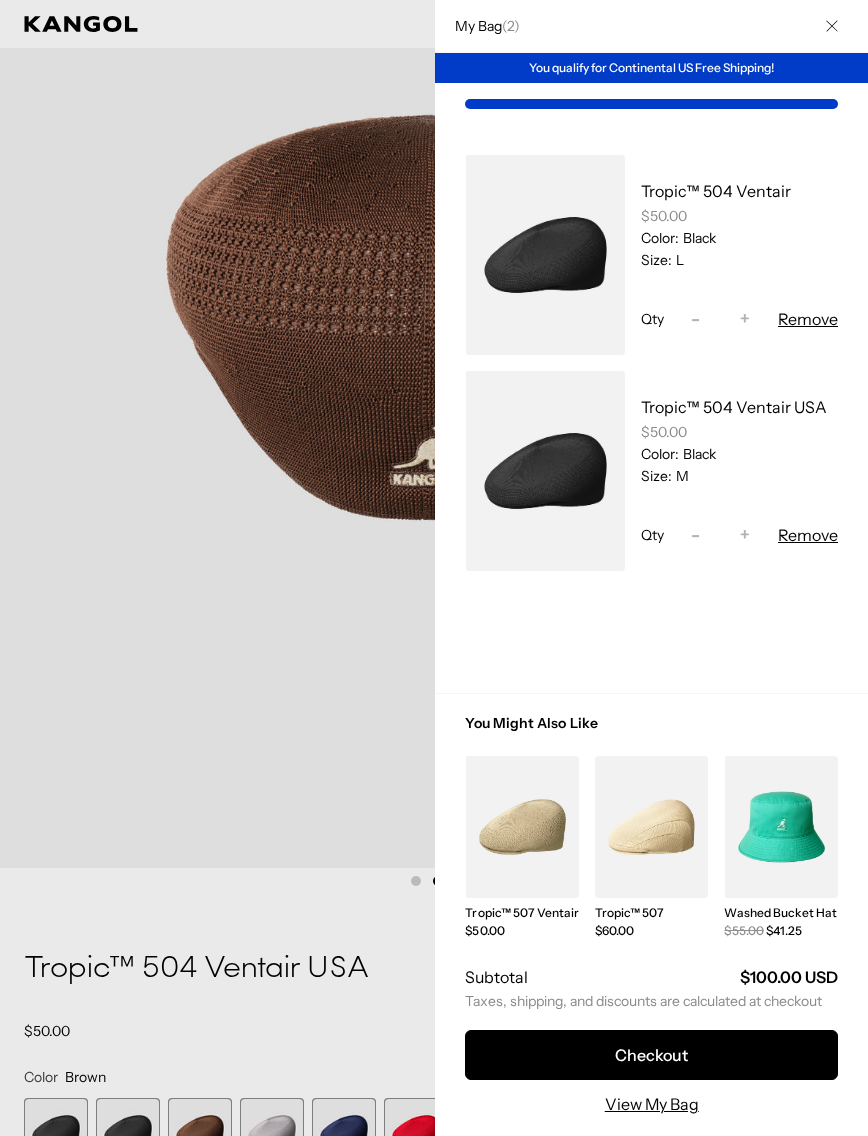 click on "Tropic™ 504 Ventair" at bounding box center (716, 191) 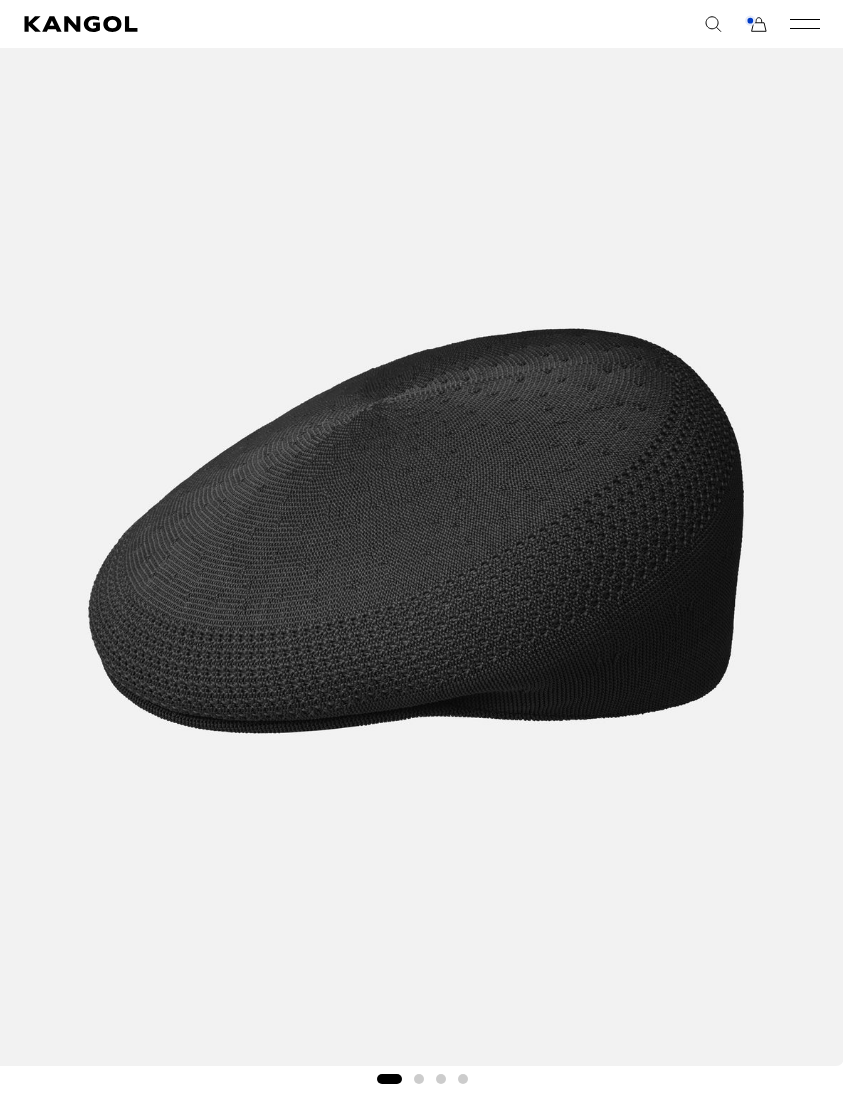 scroll, scrollTop: 196, scrollLeft: 0, axis: vertical 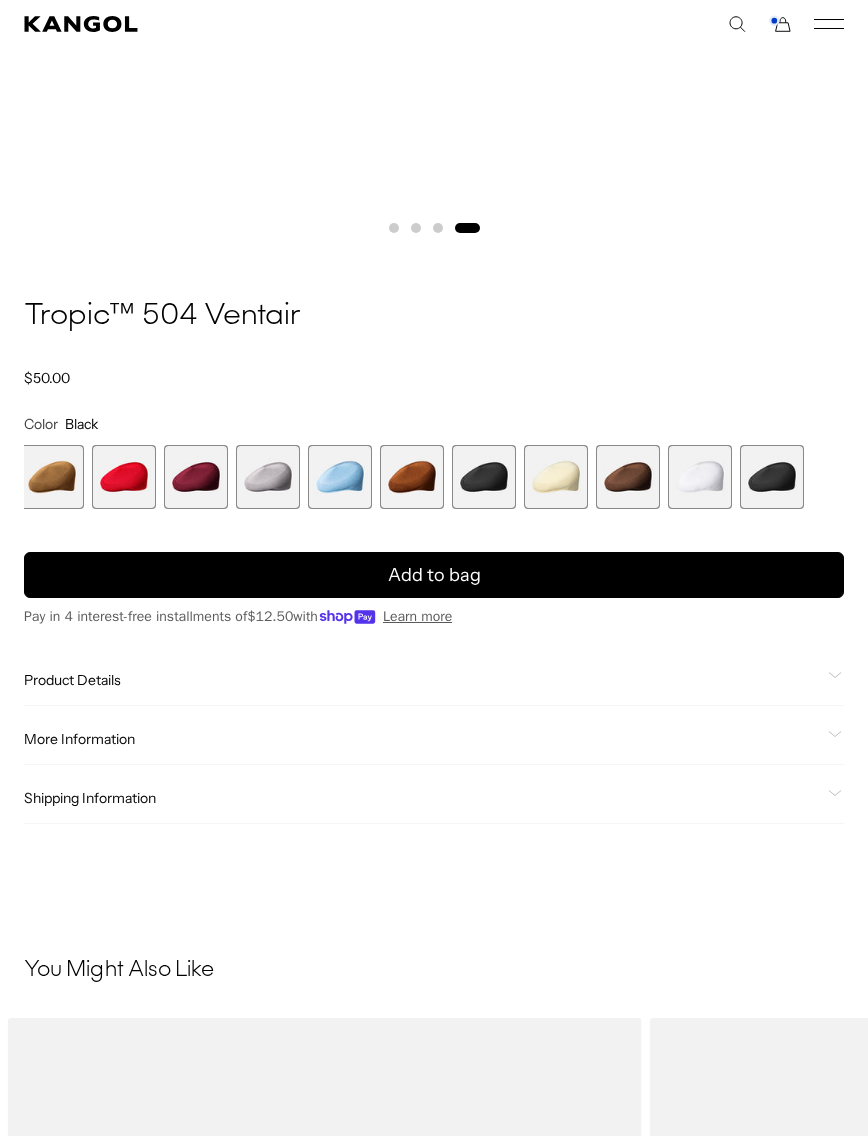 click 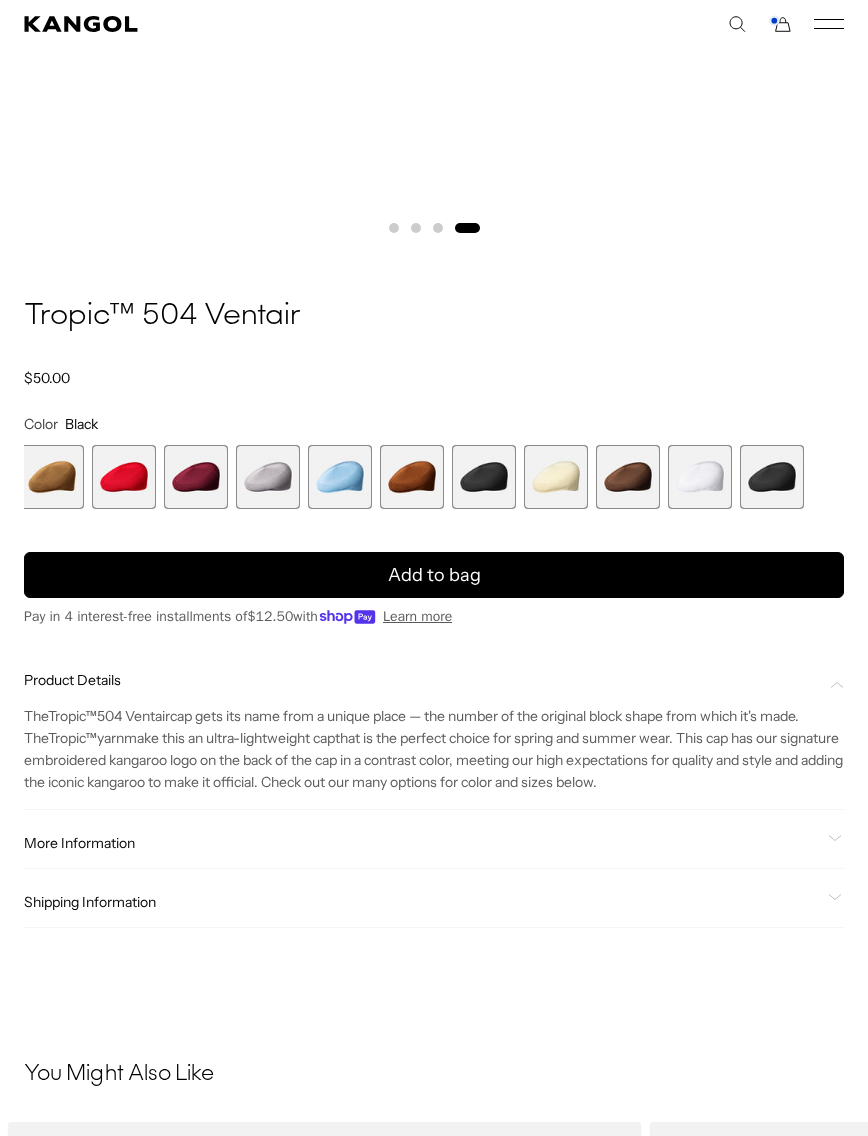 scroll, scrollTop: 0, scrollLeft: 0, axis: both 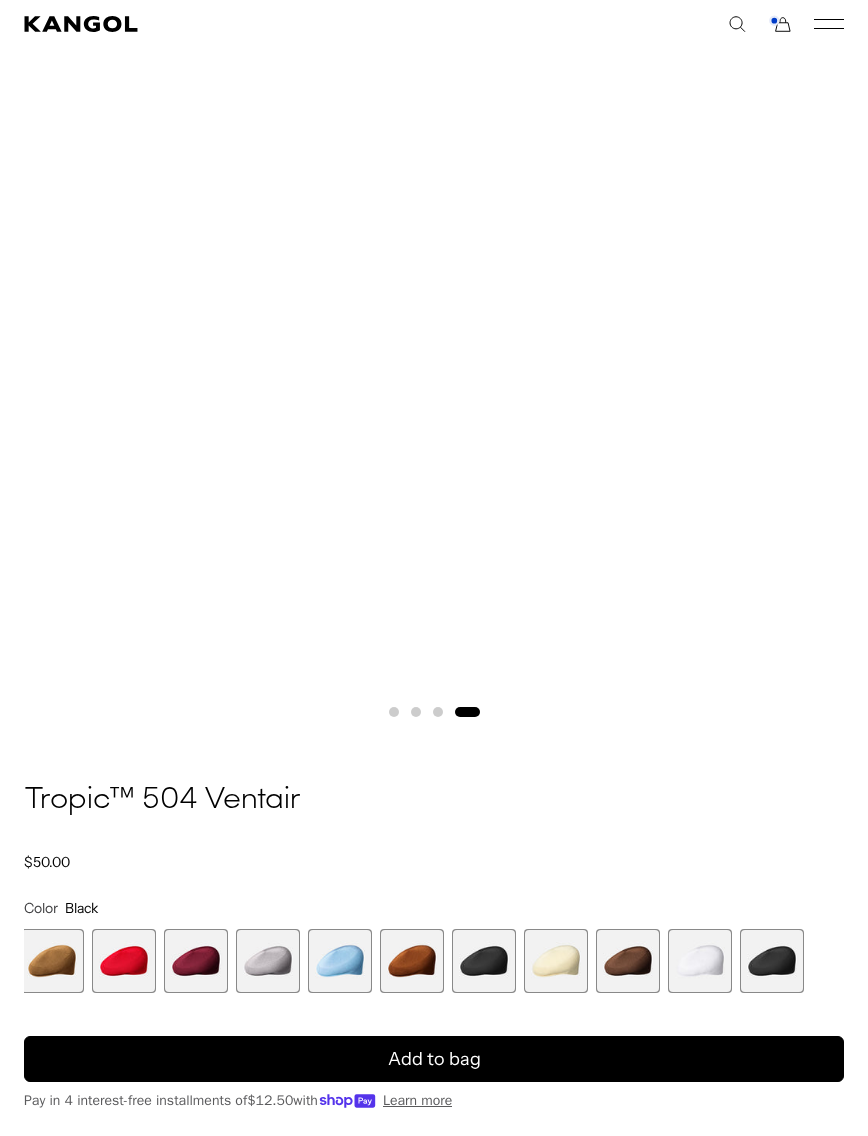 click at bounding box center [484, 961] 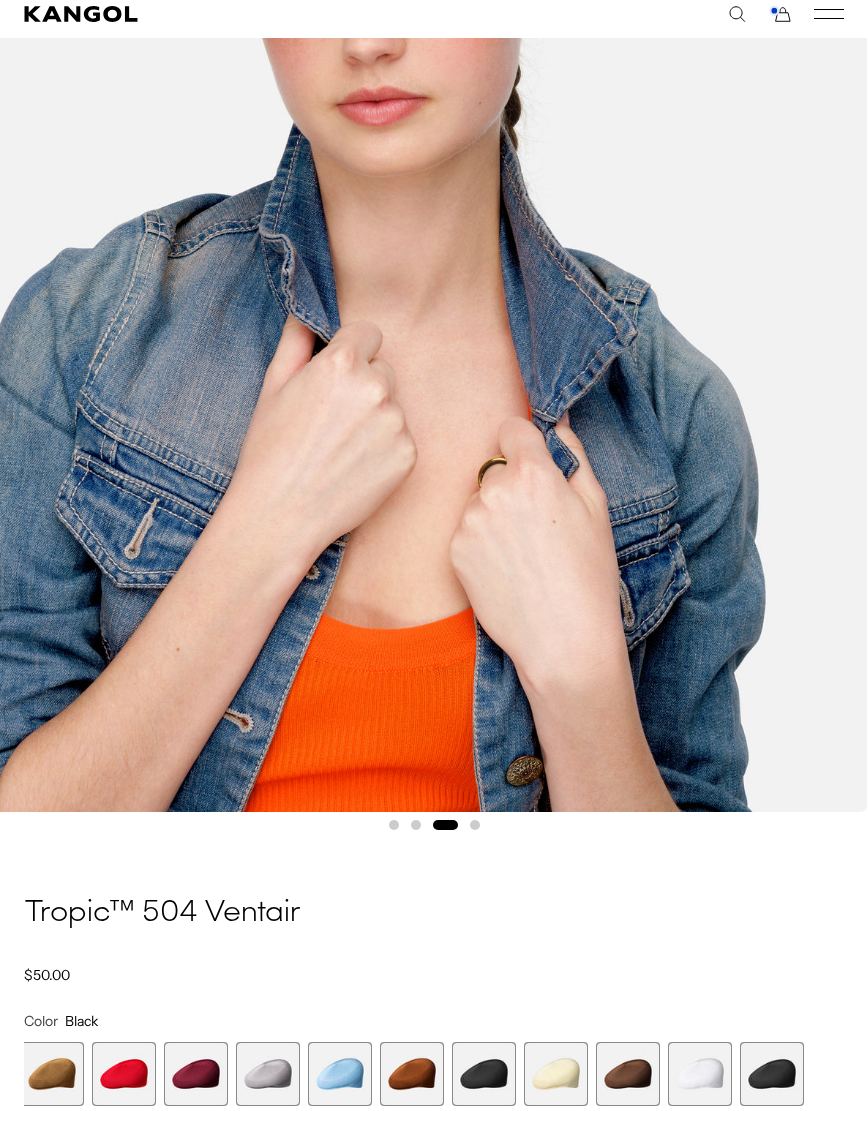 scroll, scrollTop: 478, scrollLeft: 0, axis: vertical 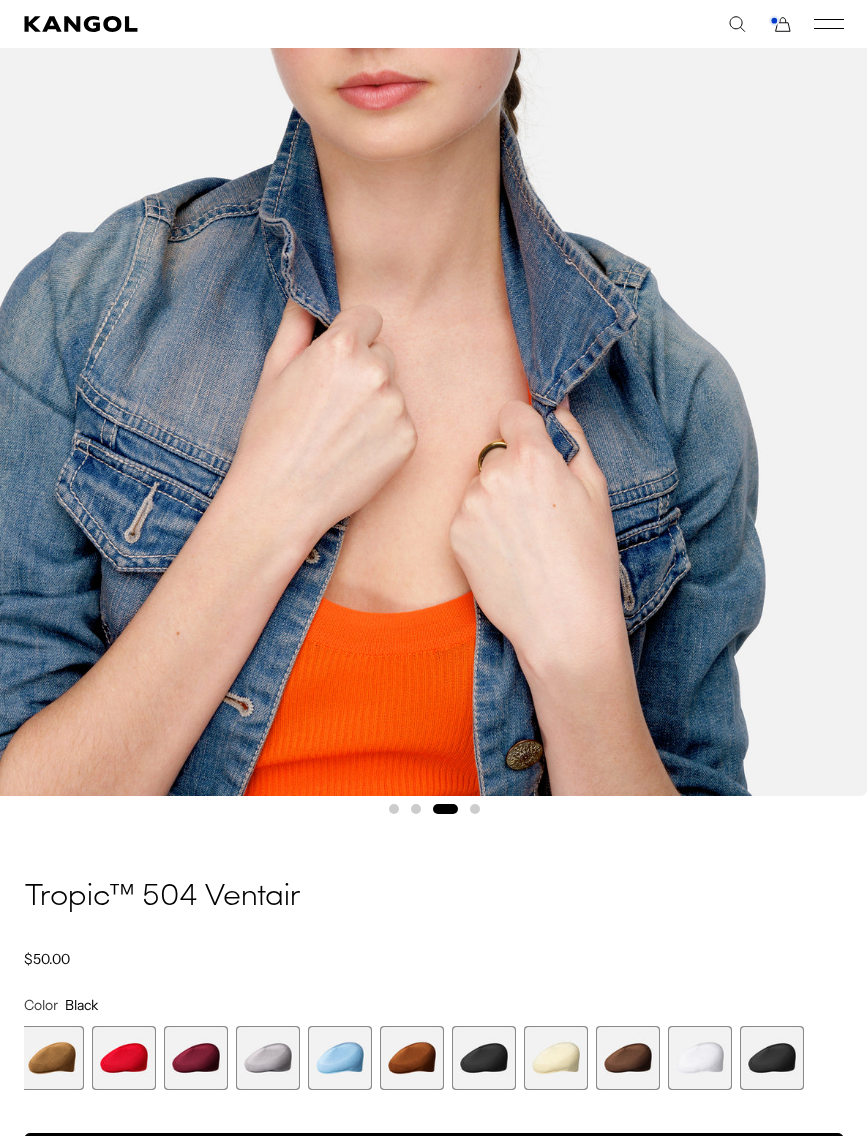 click on "Color
Black
Previous
Next
Surf
Variant sold out or unavailable
Glacier
Variant sold out or unavailable
Turf Green
Variant sold out or unavailable
Aquatic
Variant sold out or unavailable
DEEP PLUM
Variant sold out or unavailable
ELECTRIC KUMQUAT" at bounding box center (434, 1043) 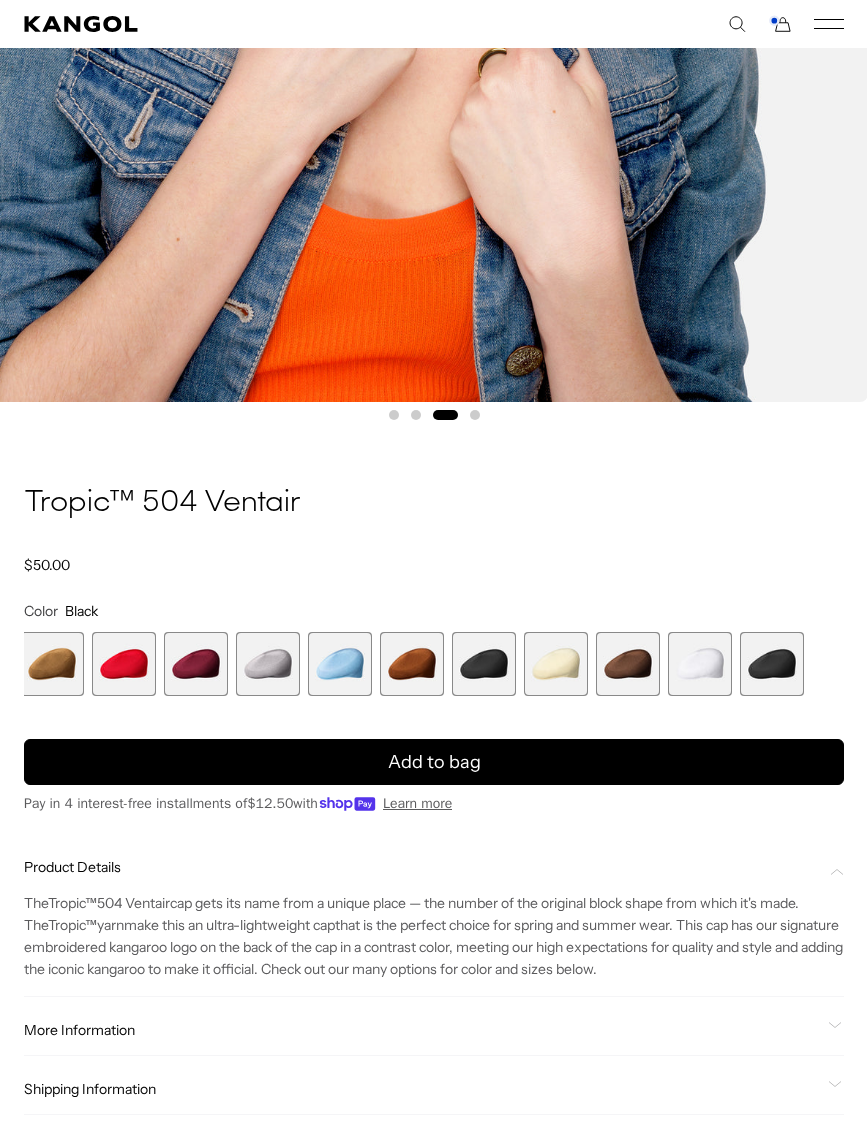 scroll, scrollTop: 872, scrollLeft: 0, axis: vertical 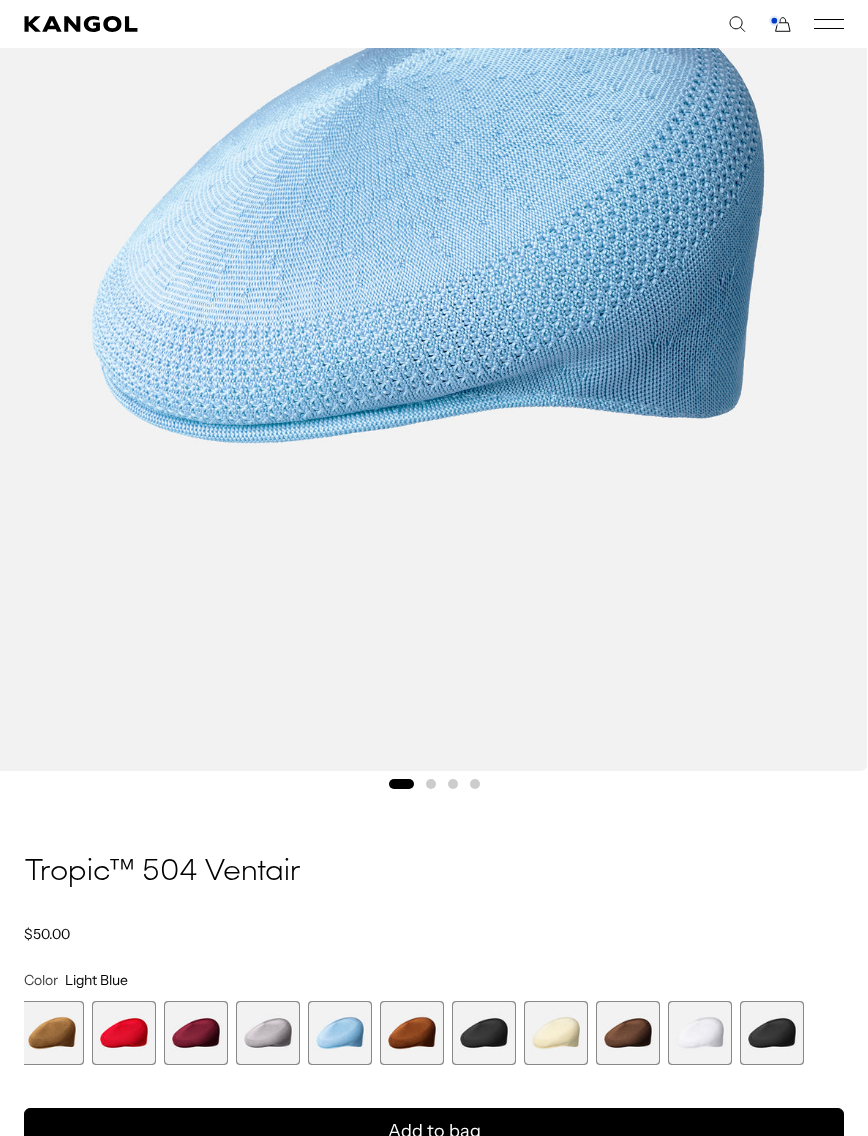 click at bounding box center [484, 1033] 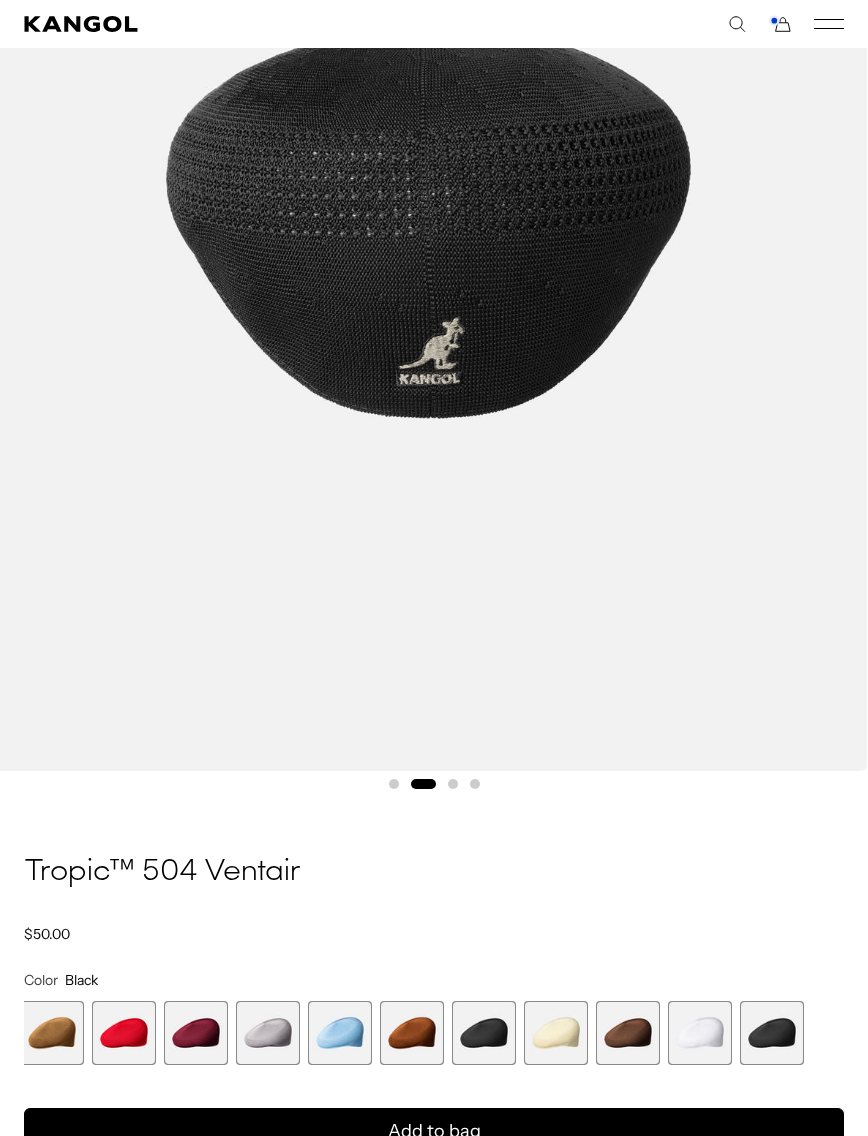 scroll, scrollTop: 0, scrollLeft: 412, axis: horizontal 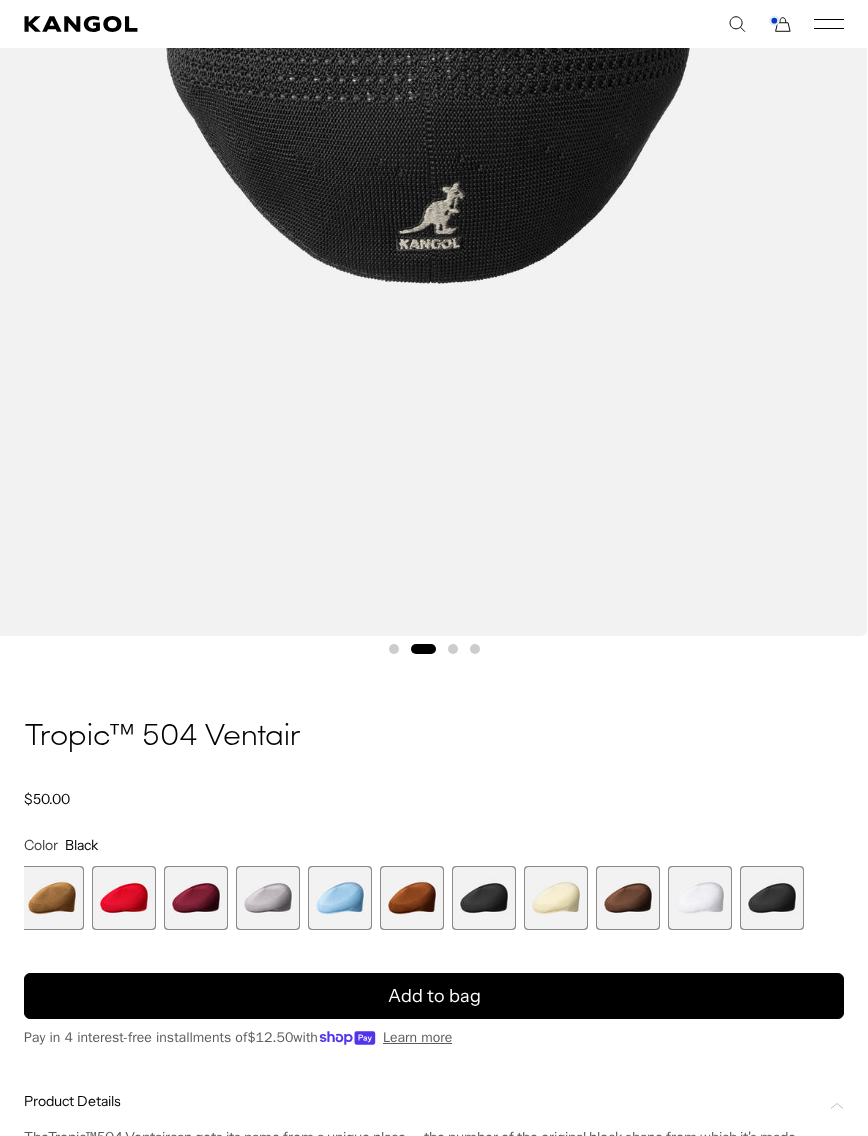 click on "Add to bag" at bounding box center (434, 996) 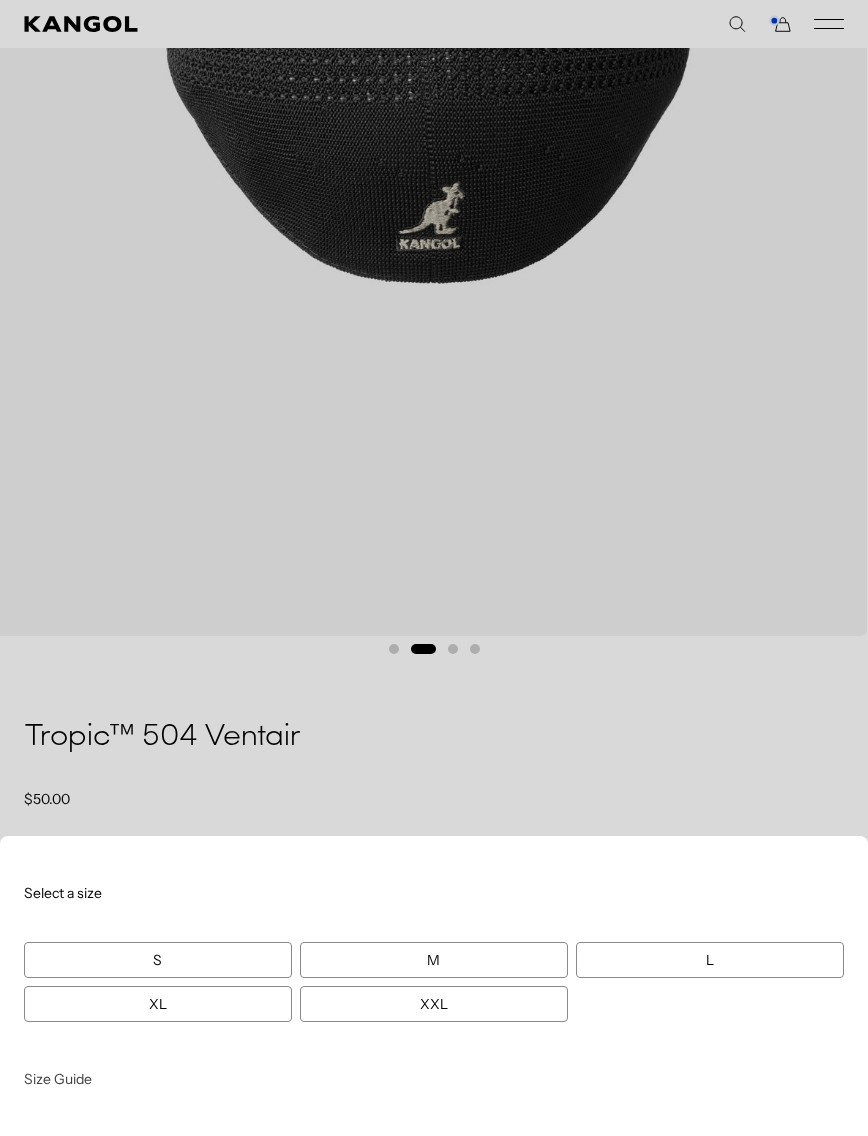 click on "Size Guide" at bounding box center (58, 1079) 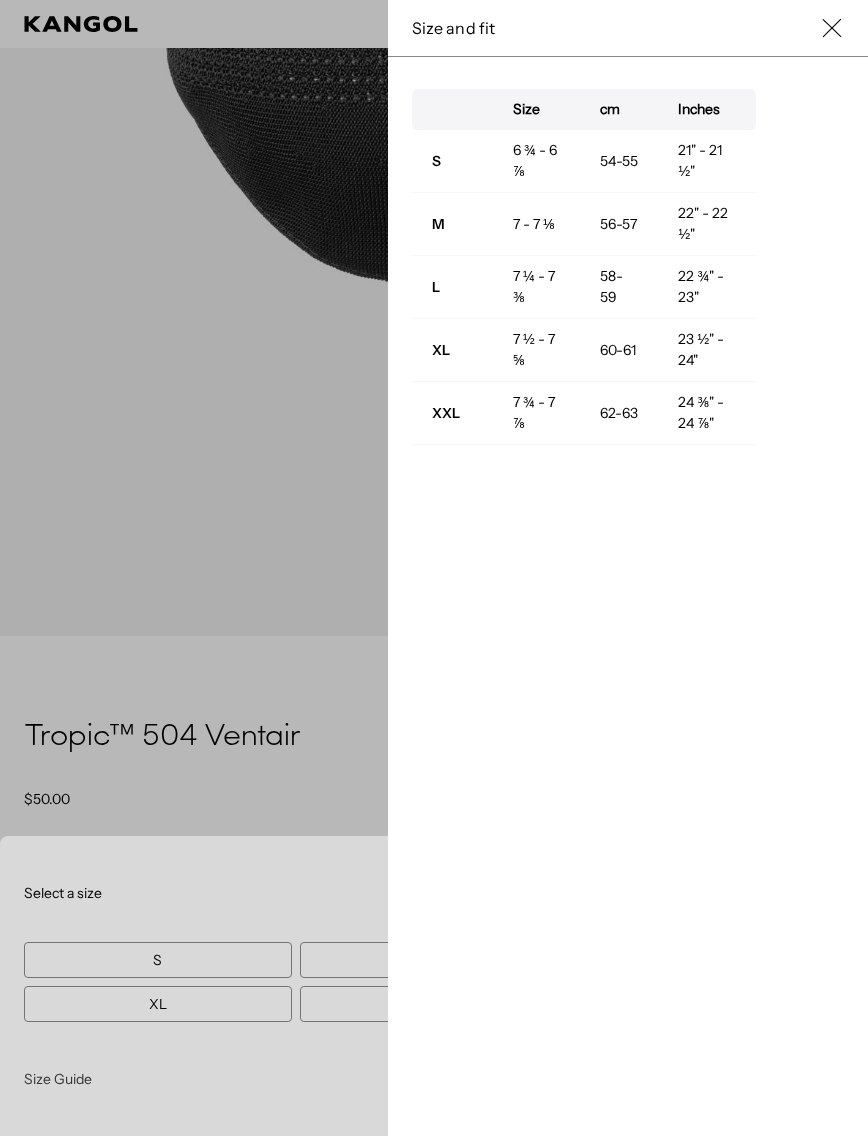 click at bounding box center [434, 568] 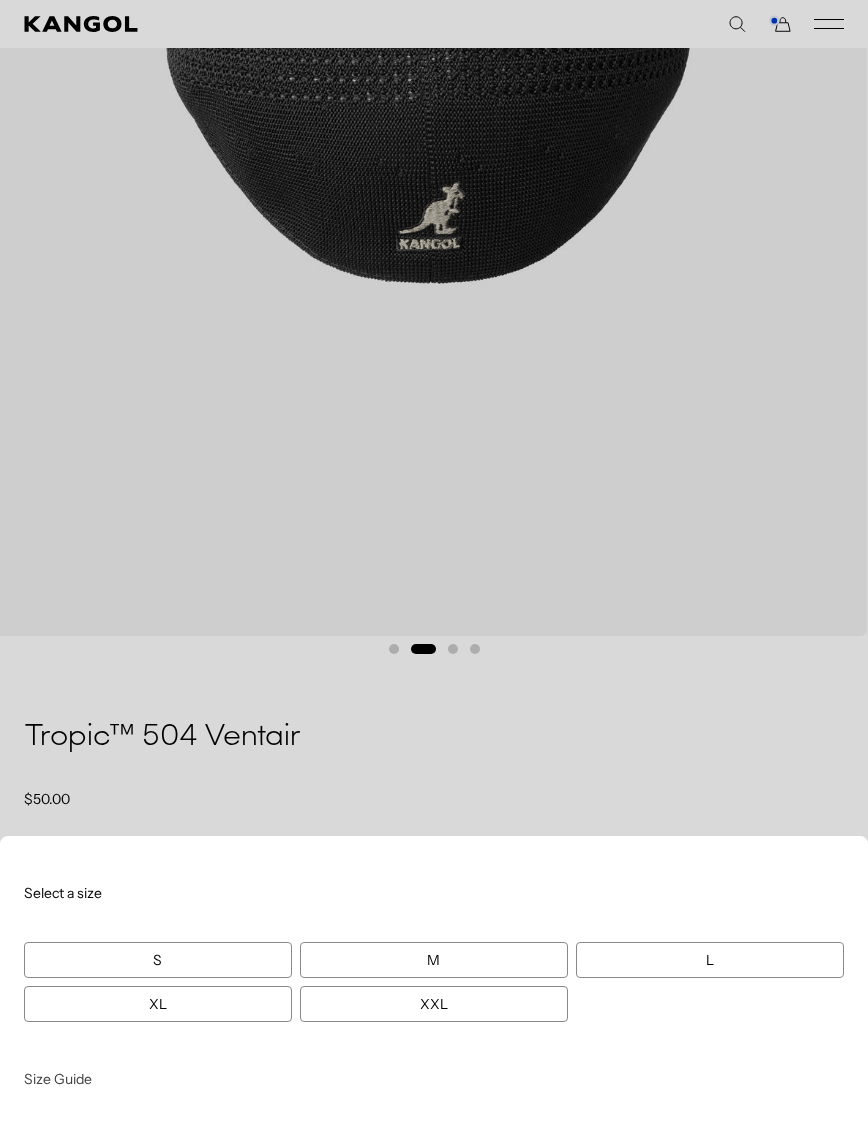 click on "L" at bounding box center [710, 960] 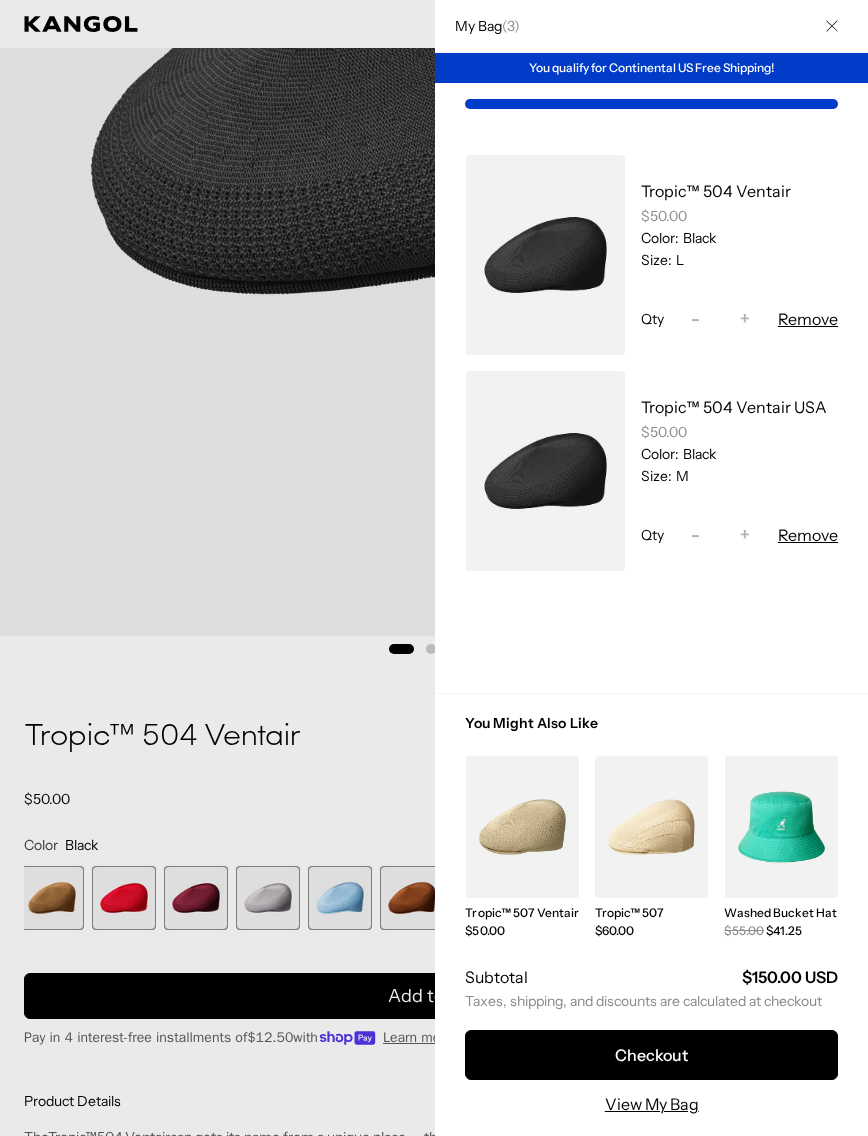 click on "-" at bounding box center (695, 319) 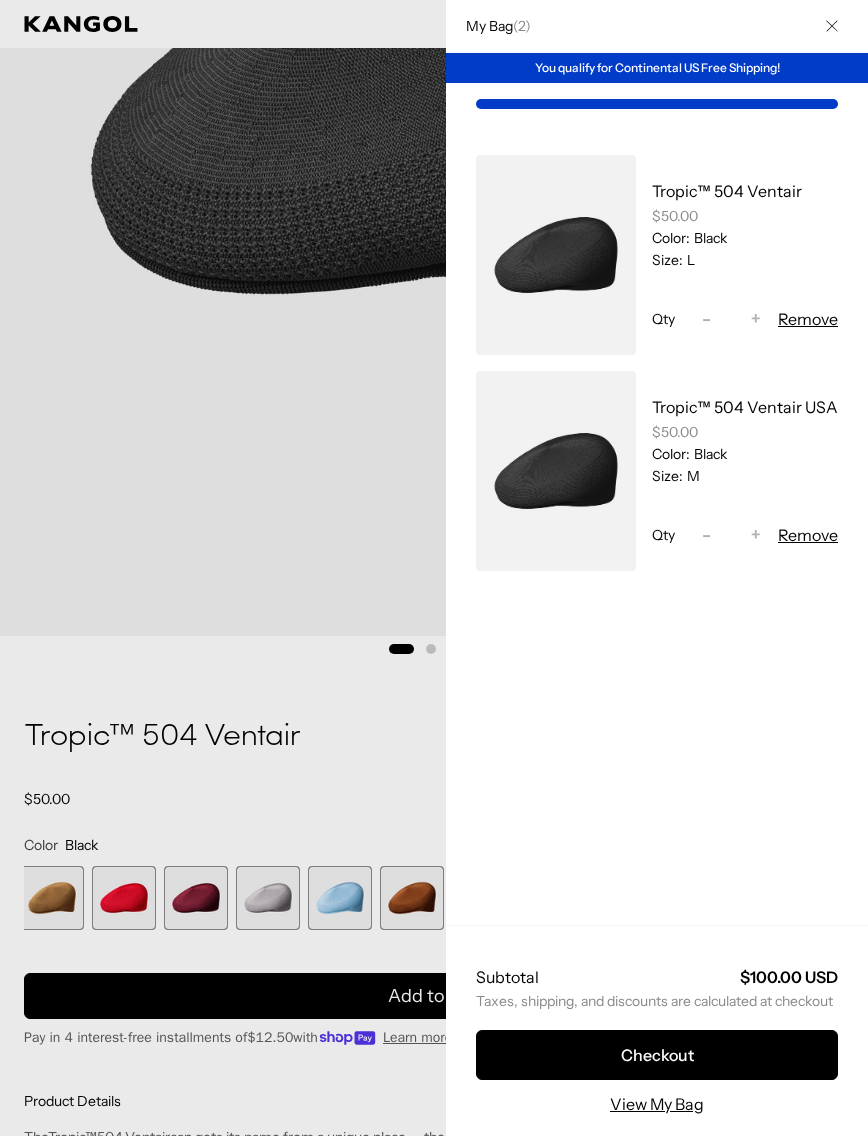 click on "Remove" at bounding box center [808, 535] 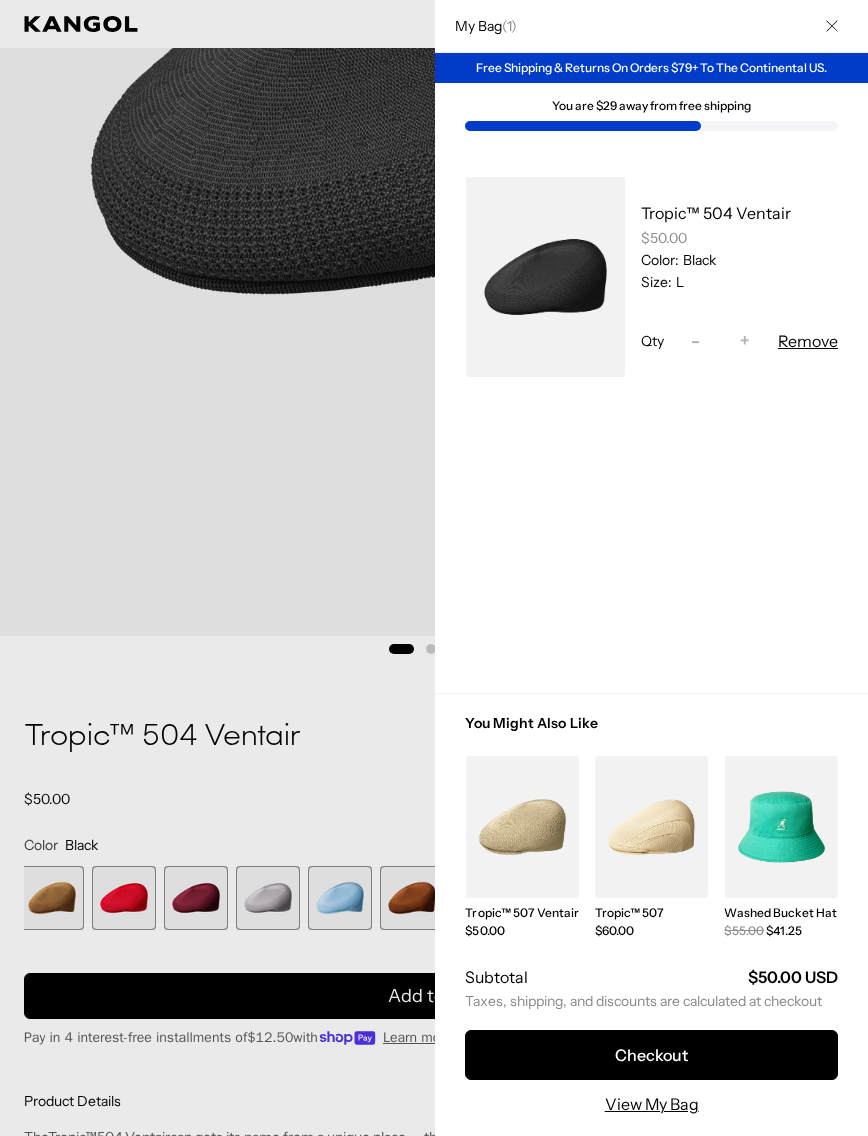 click on "Tropic™ 504 Ventair" at bounding box center (716, 213) 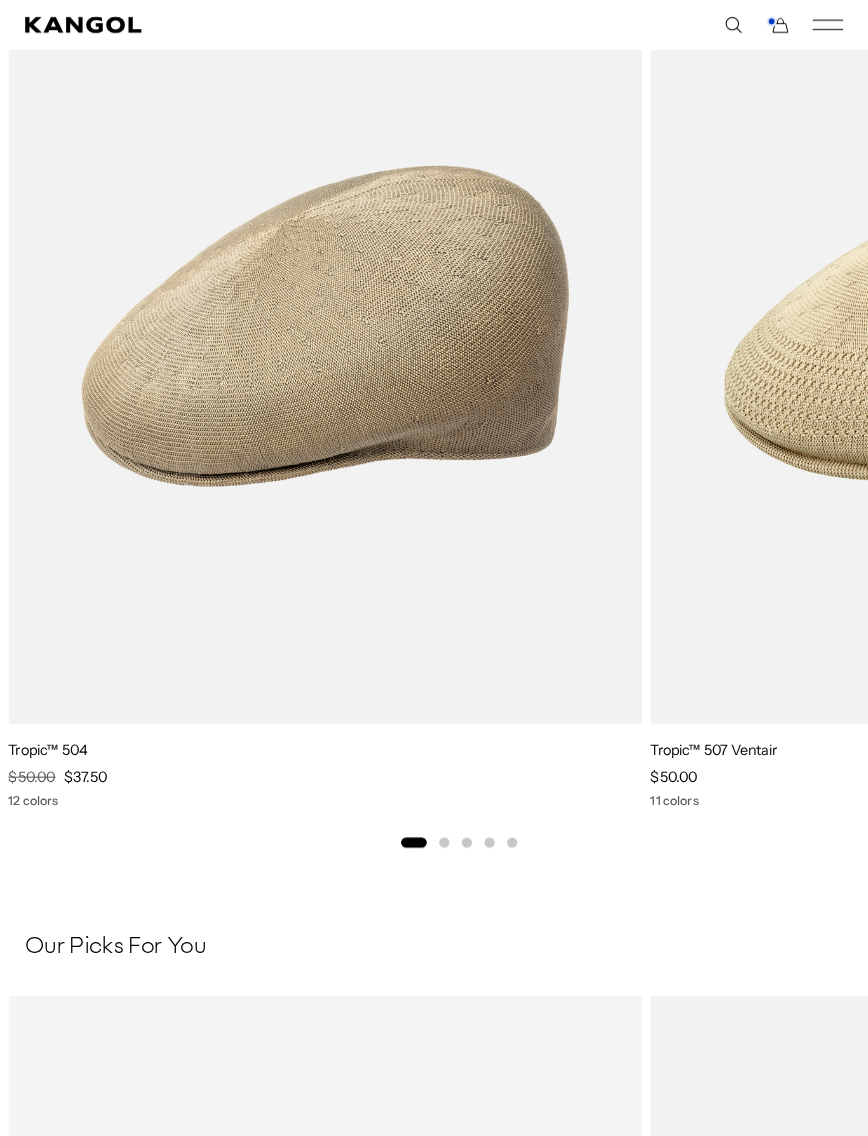 scroll, scrollTop: 2105, scrollLeft: 0, axis: vertical 